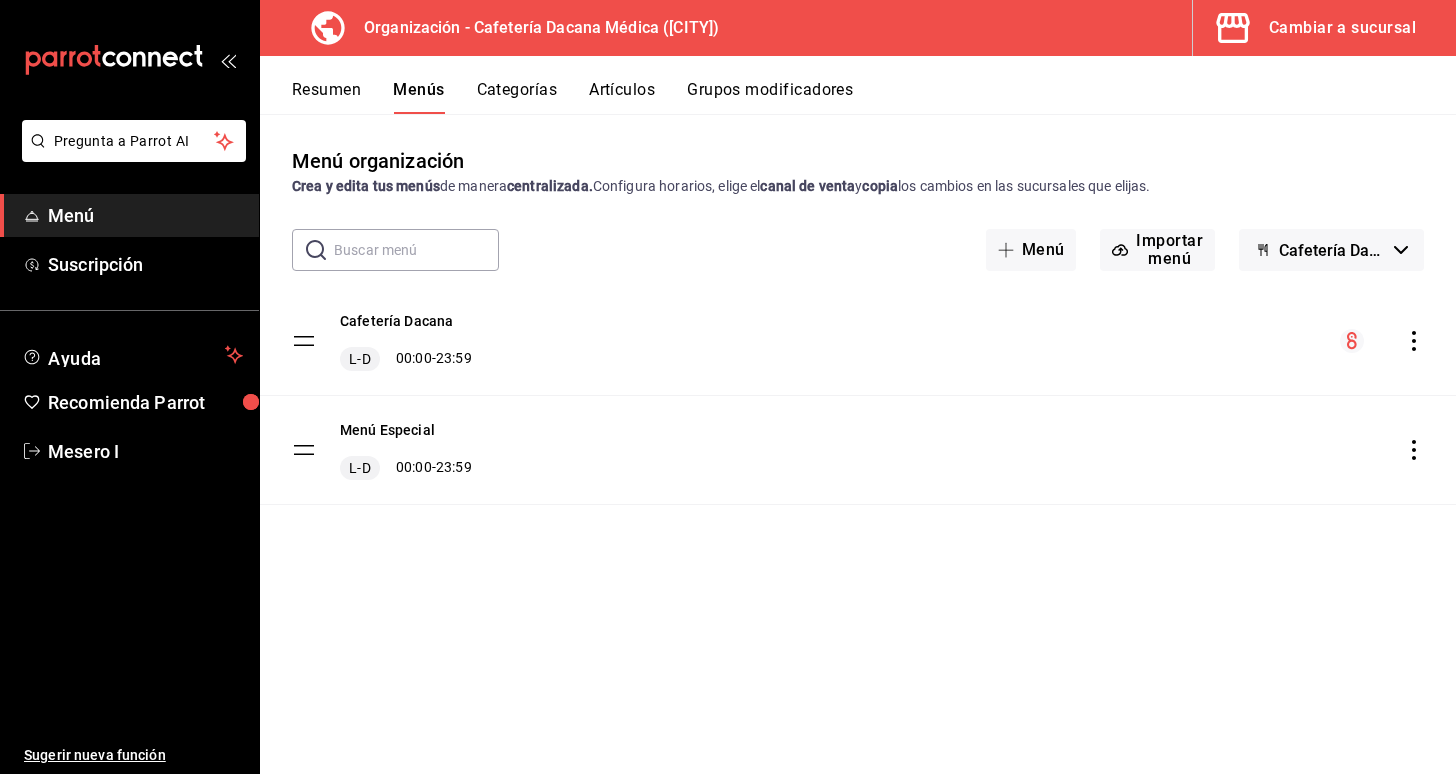 scroll, scrollTop: 0, scrollLeft: 0, axis: both 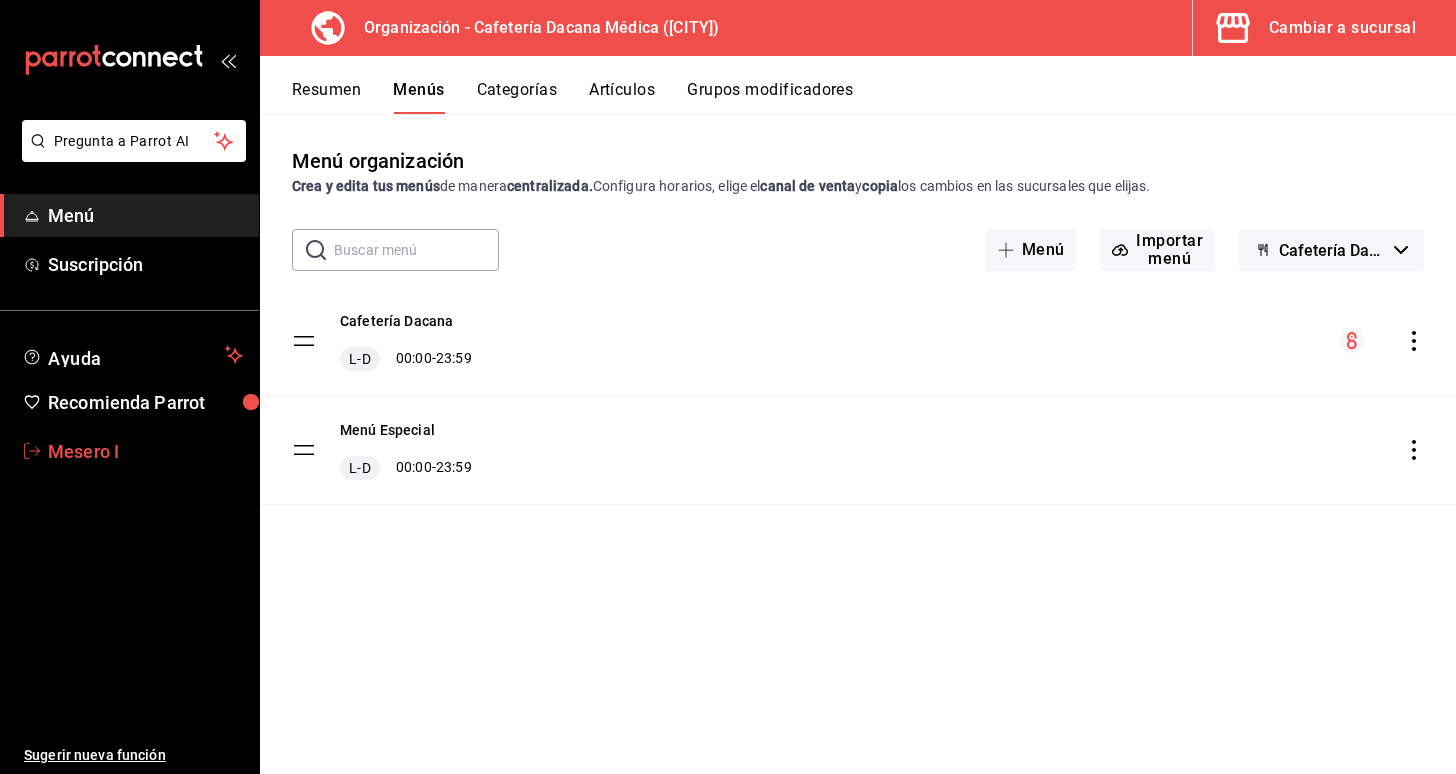 click on "Mesero I" at bounding box center (129, 451) 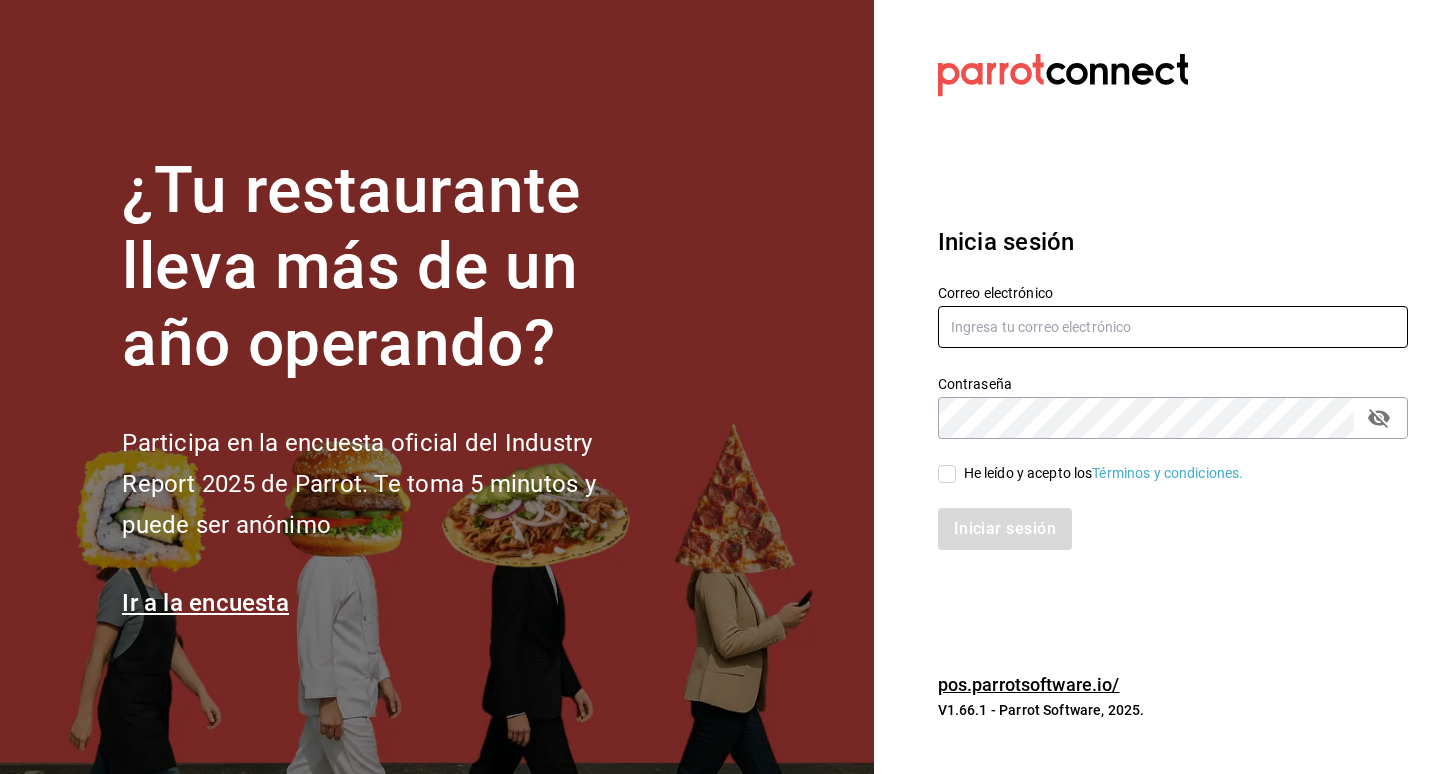 type on "carlosortegalopez08@gmail.com" 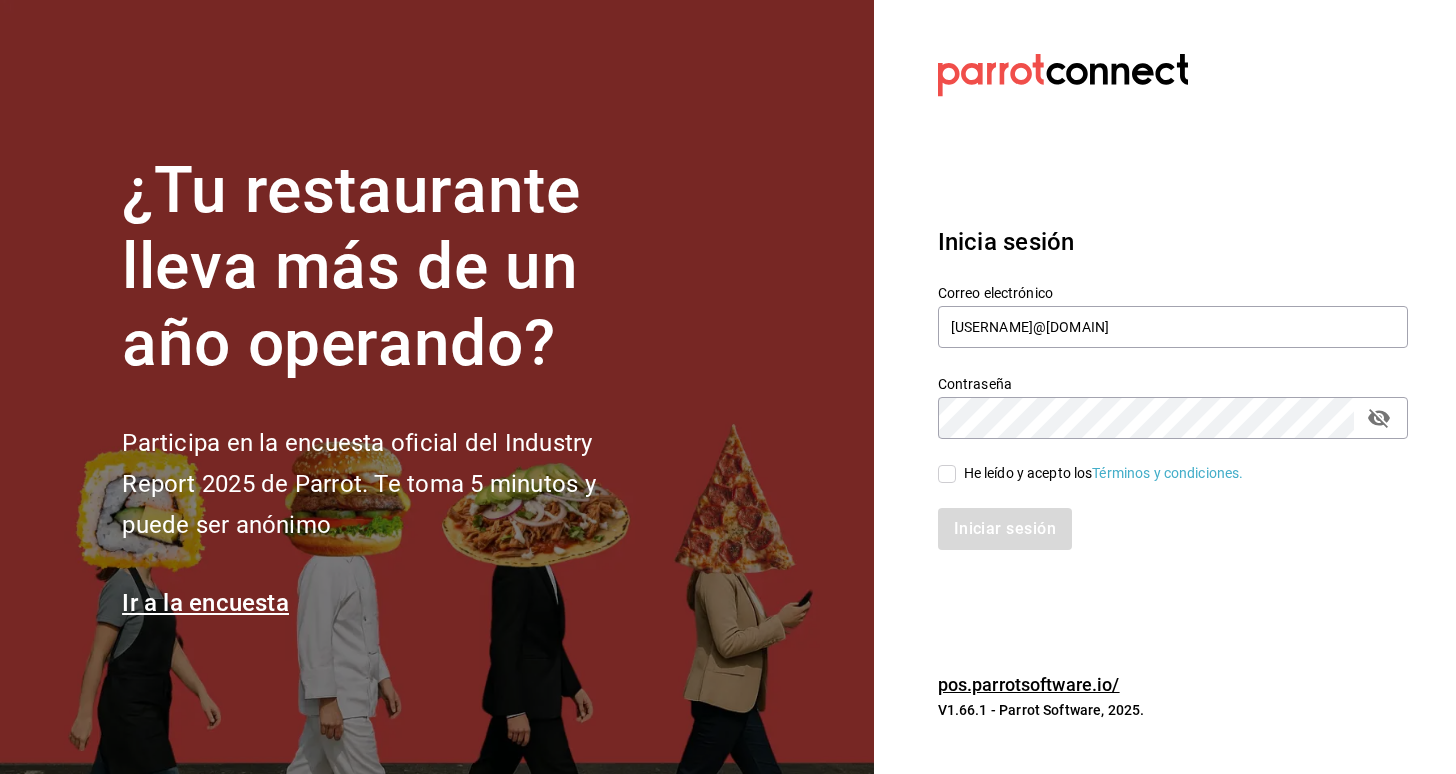 click on "He leído y acepto los  Términos y condiciones." at bounding box center [1104, 473] 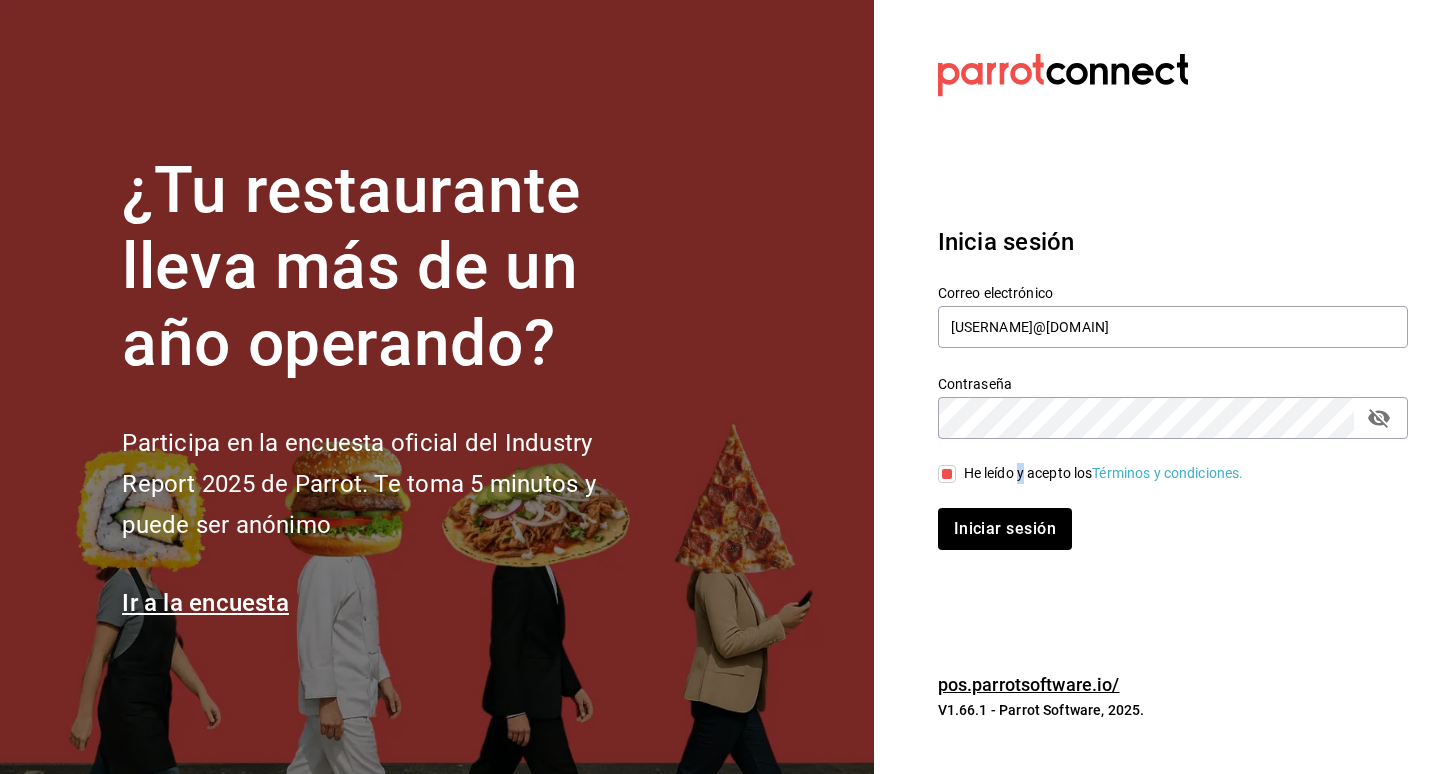click on "He leído y acepto los  Términos y condiciones." at bounding box center [1104, 473] 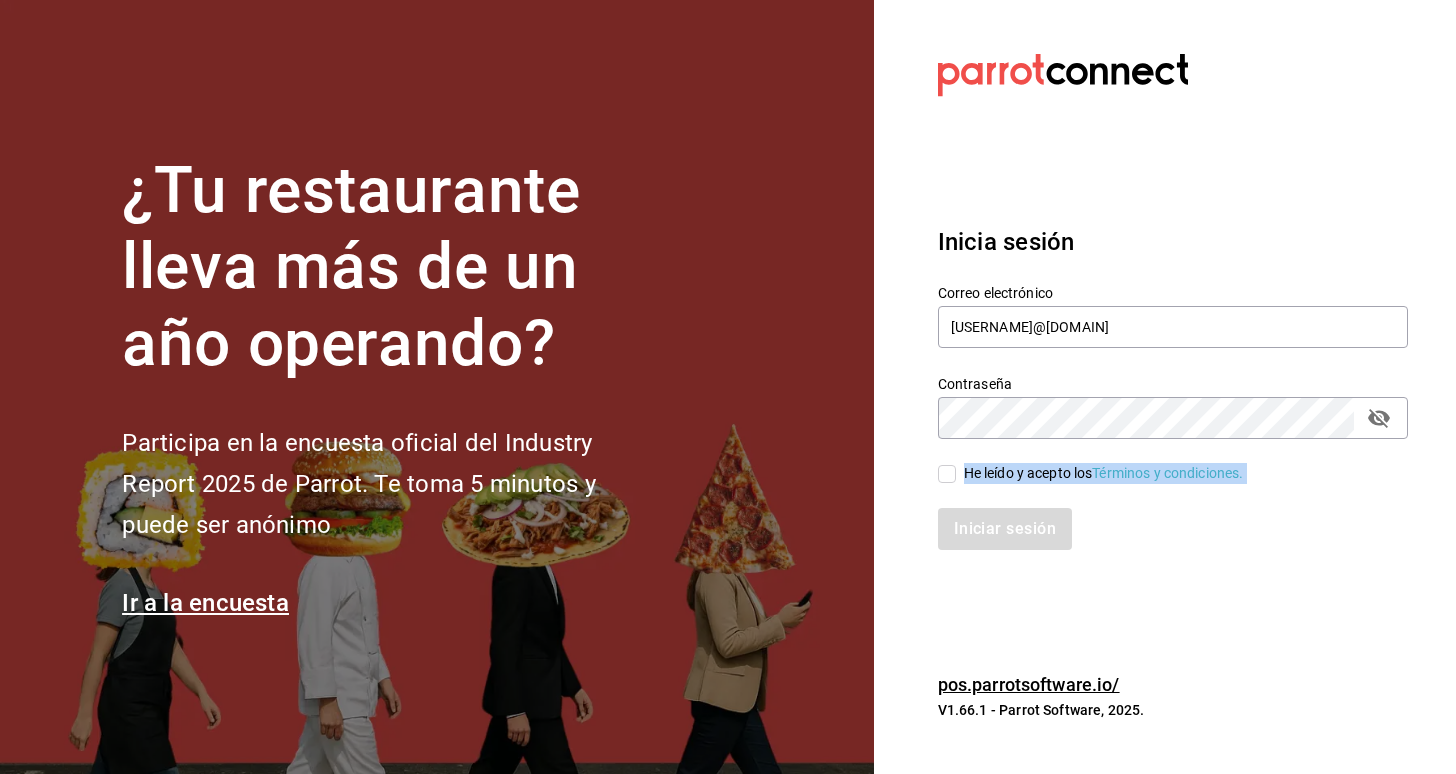 click on "He leído y acepto los  Términos y condiciones." at bounding box center (1104, 473) 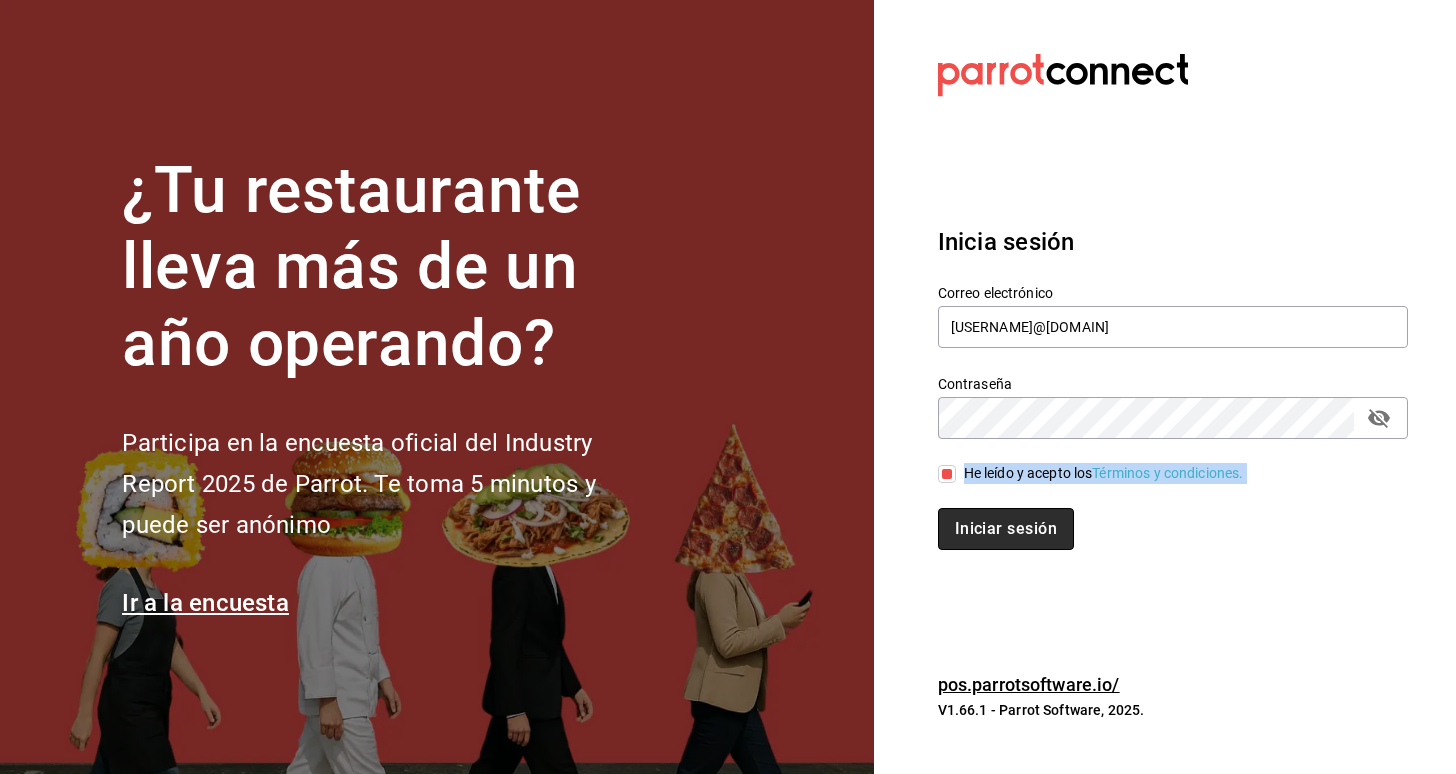 click on "Iniciar sesión" at bounding box center [1006, 529] 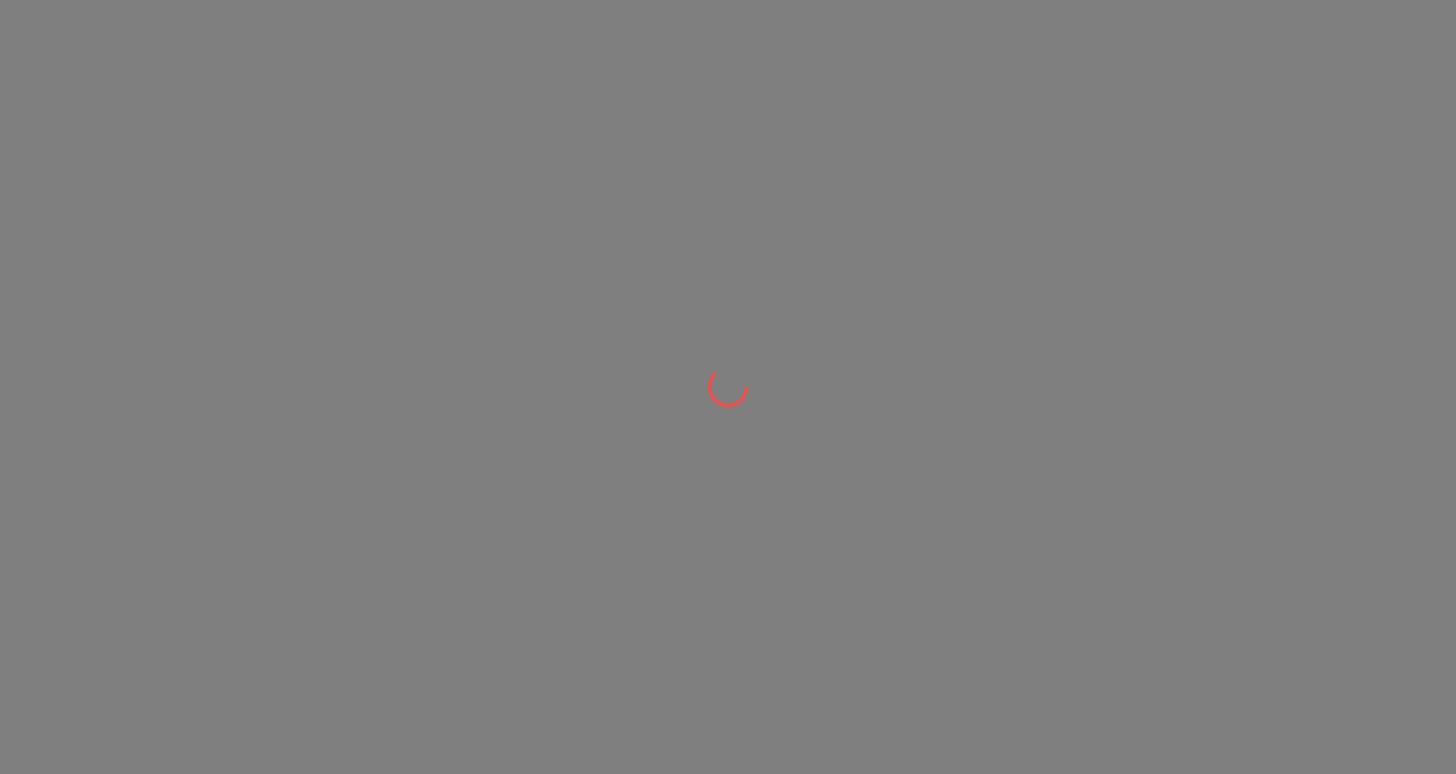 scroll, scrollTop: 0, scrollLeft: 0, axis: both 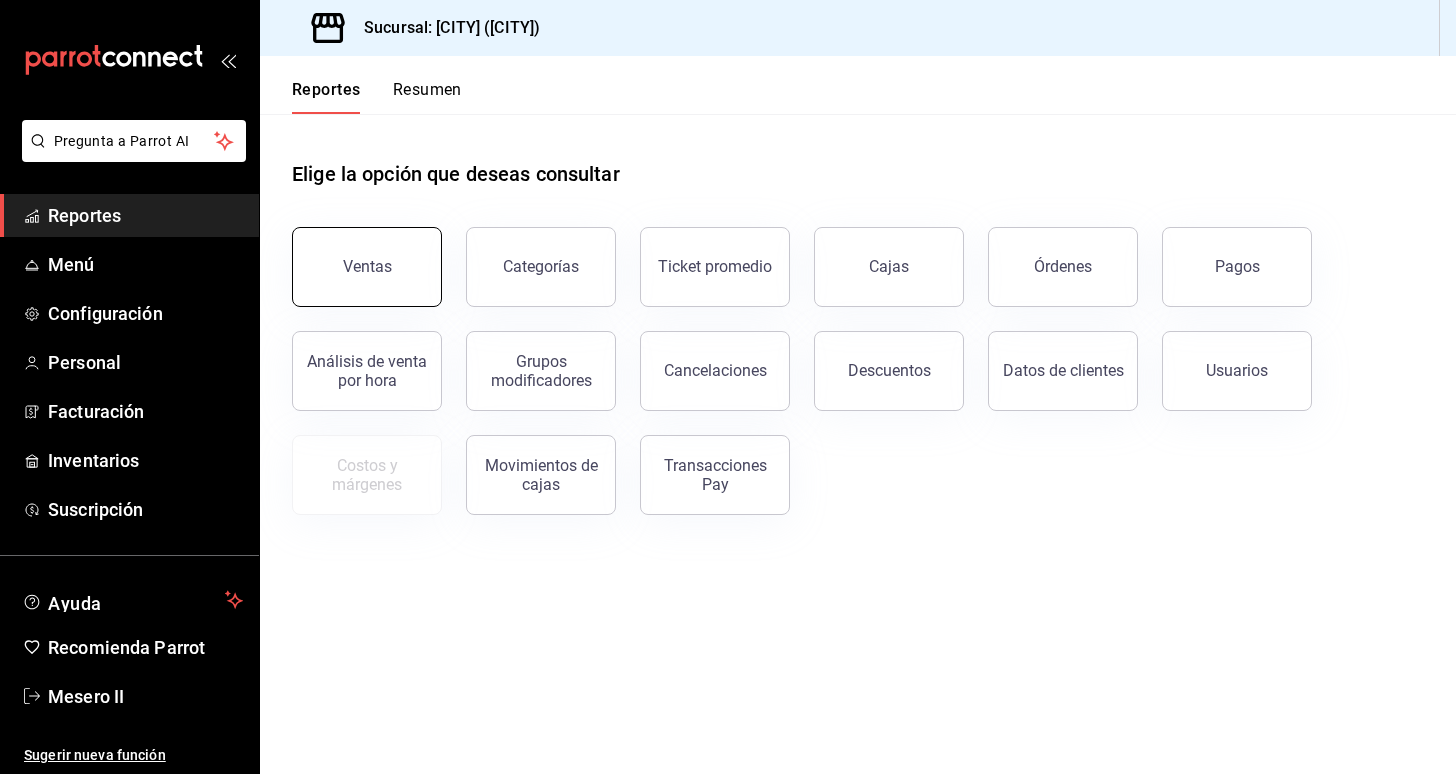 click on "Ventas" at bounding box center [367, 267] 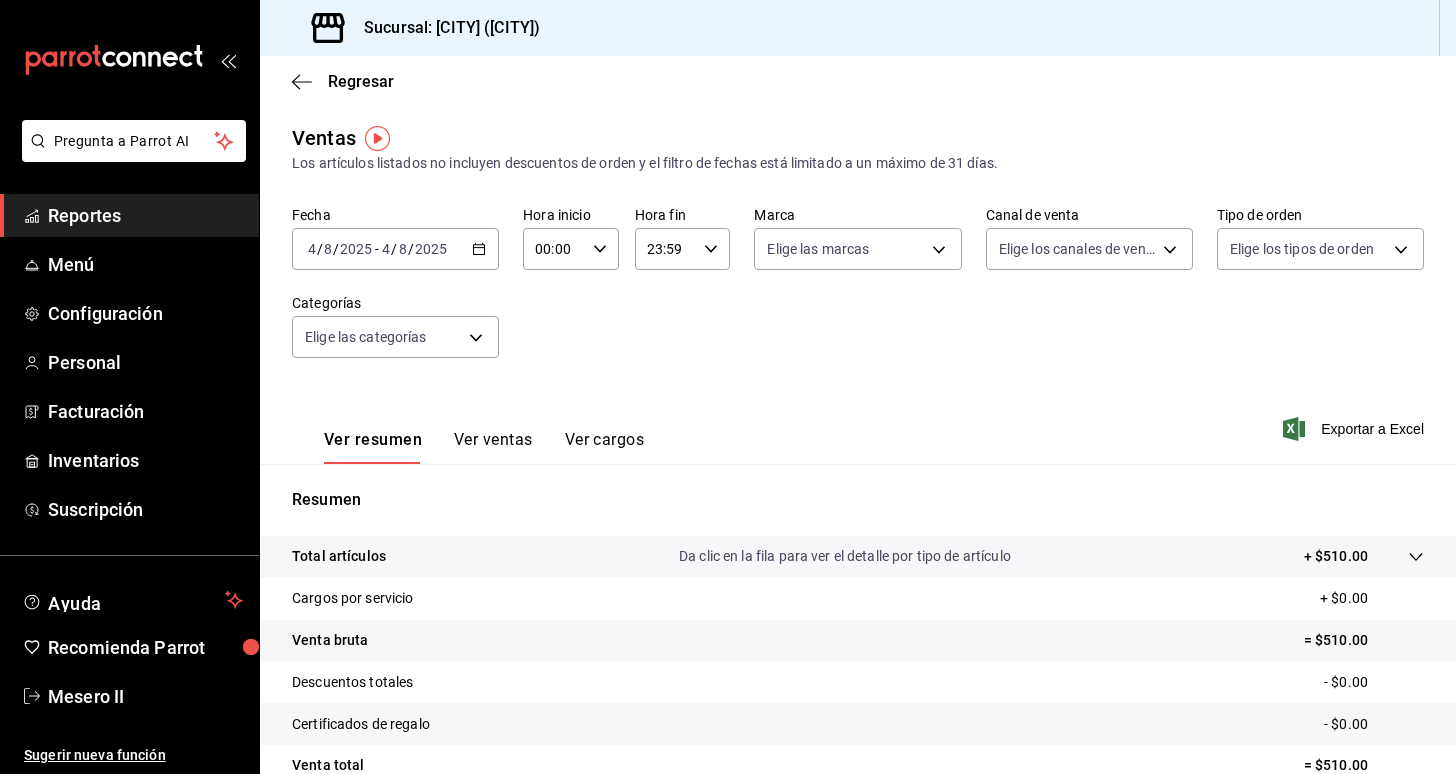 click on "Ver ventas" at bounding box center (493, 447) 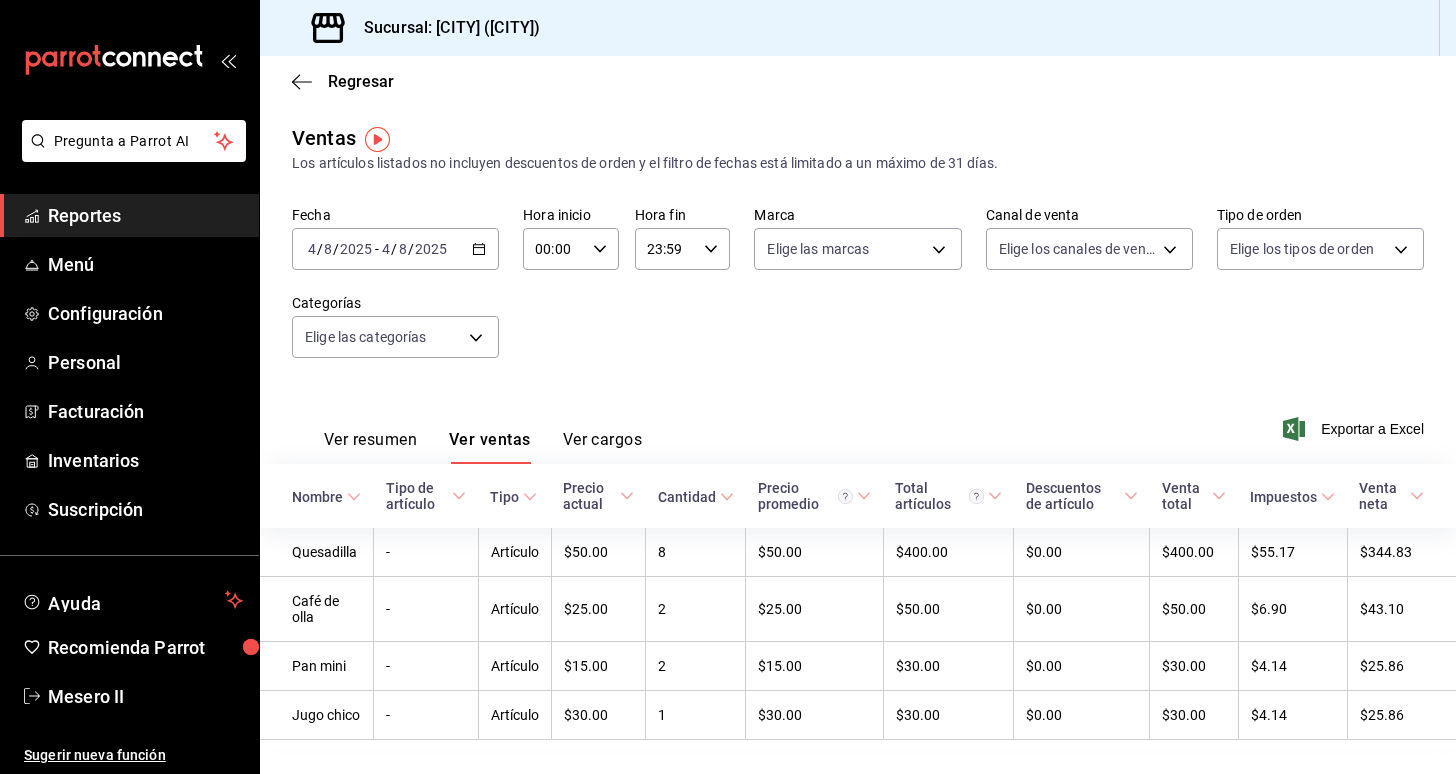 scroll, scrollTop: 0, scrollLeft: 0, axis: both 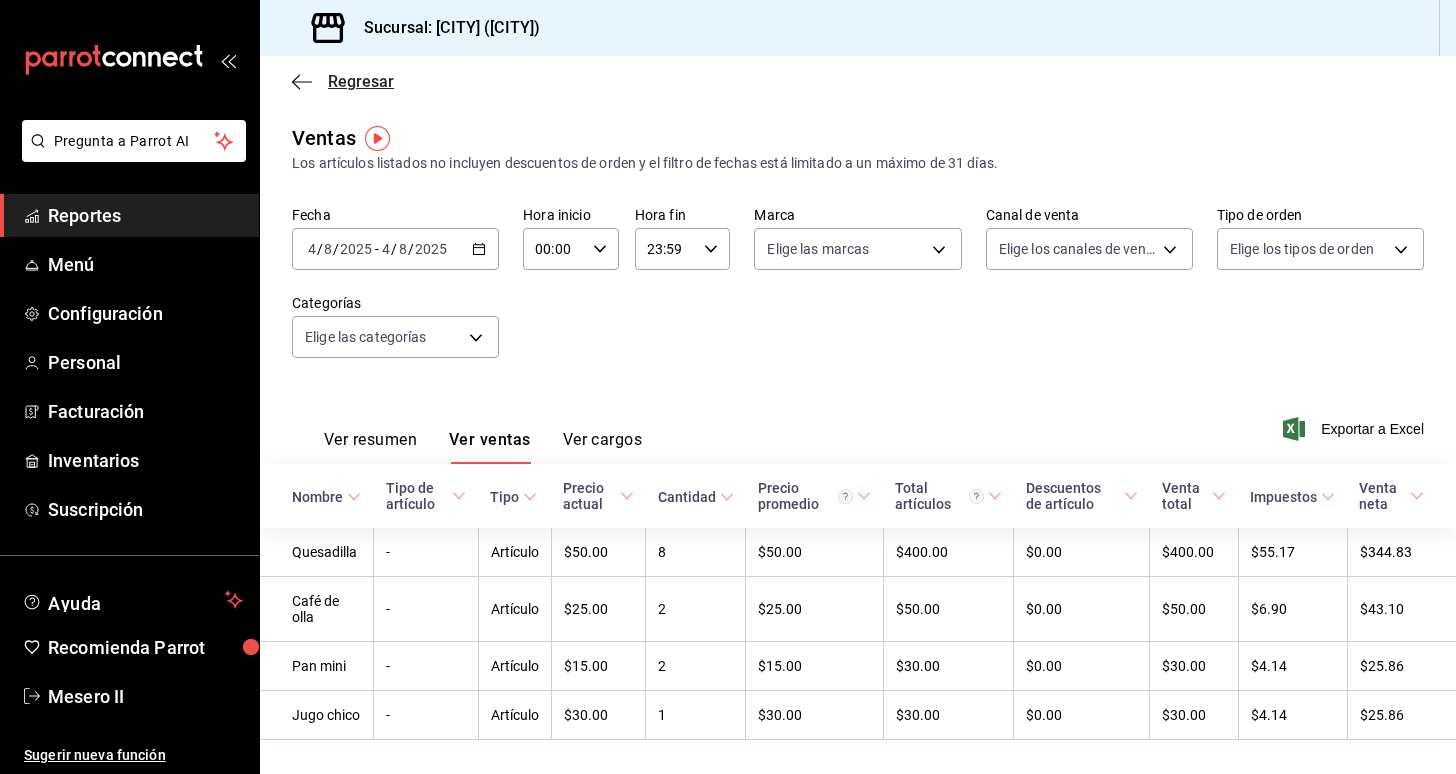 click on "Regresar" at bounding box center (361, 81) 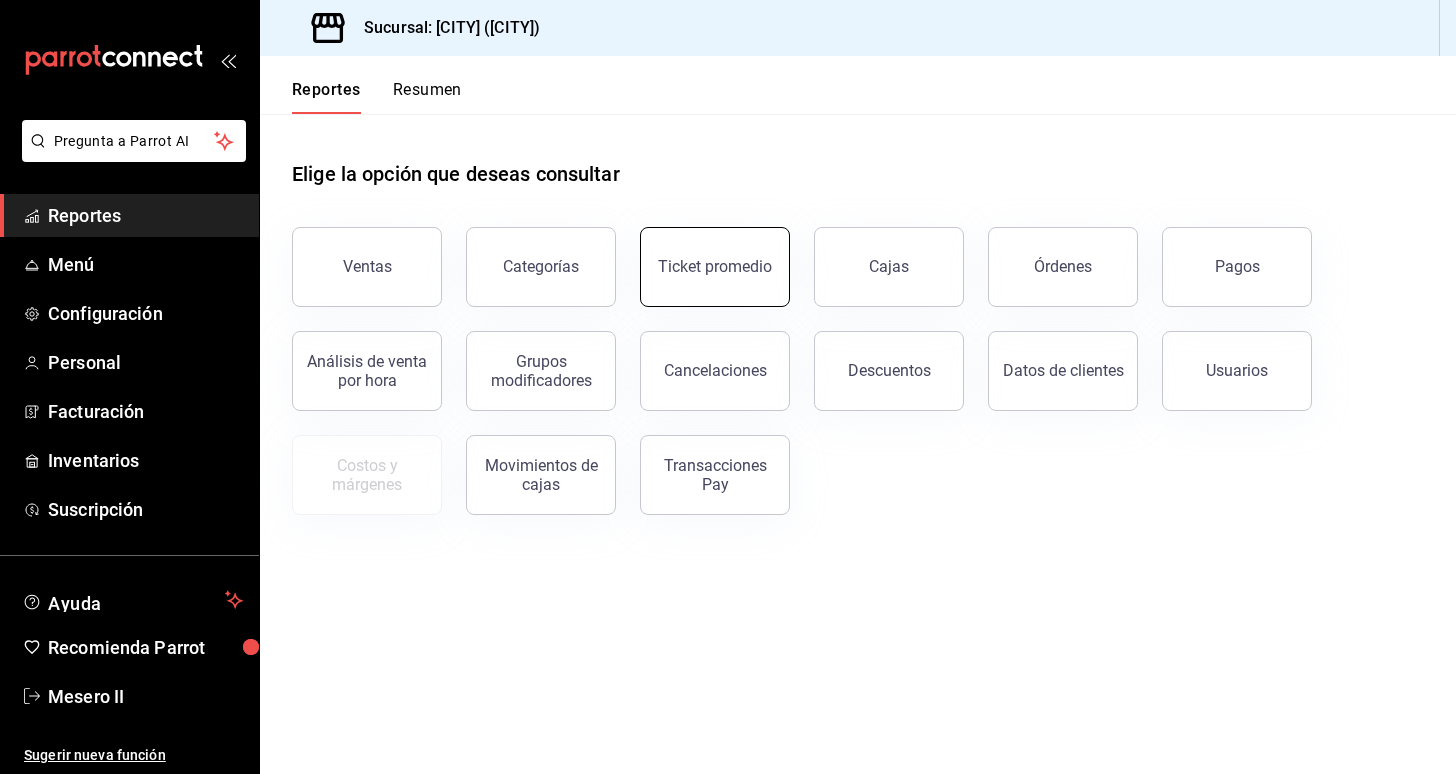 click on "Ticket promedio" at bounding box center (715, 266) 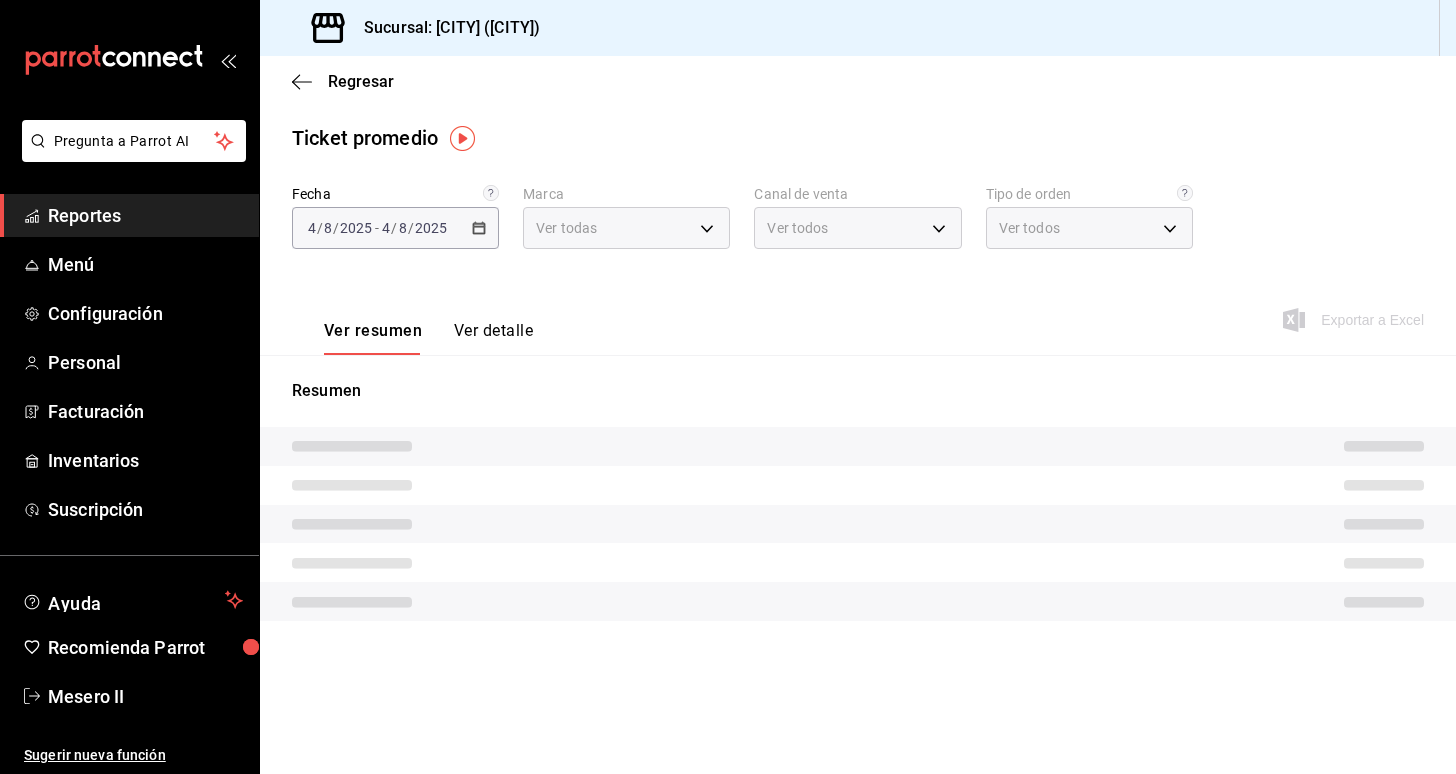 type on "5c856372-a358-4ae6-8be9-a227324d9dd8" 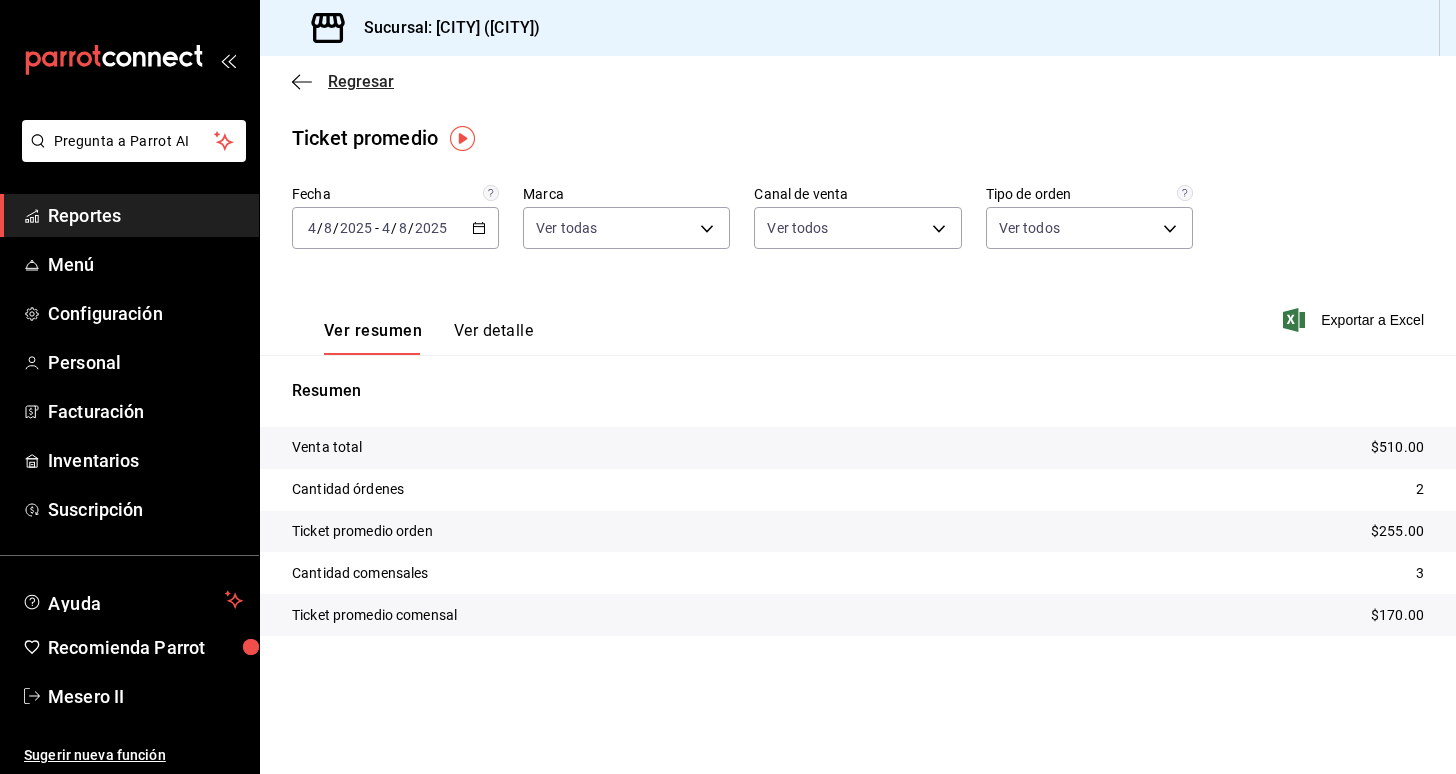 click on "Regresar" at bounding box center [361, 81] 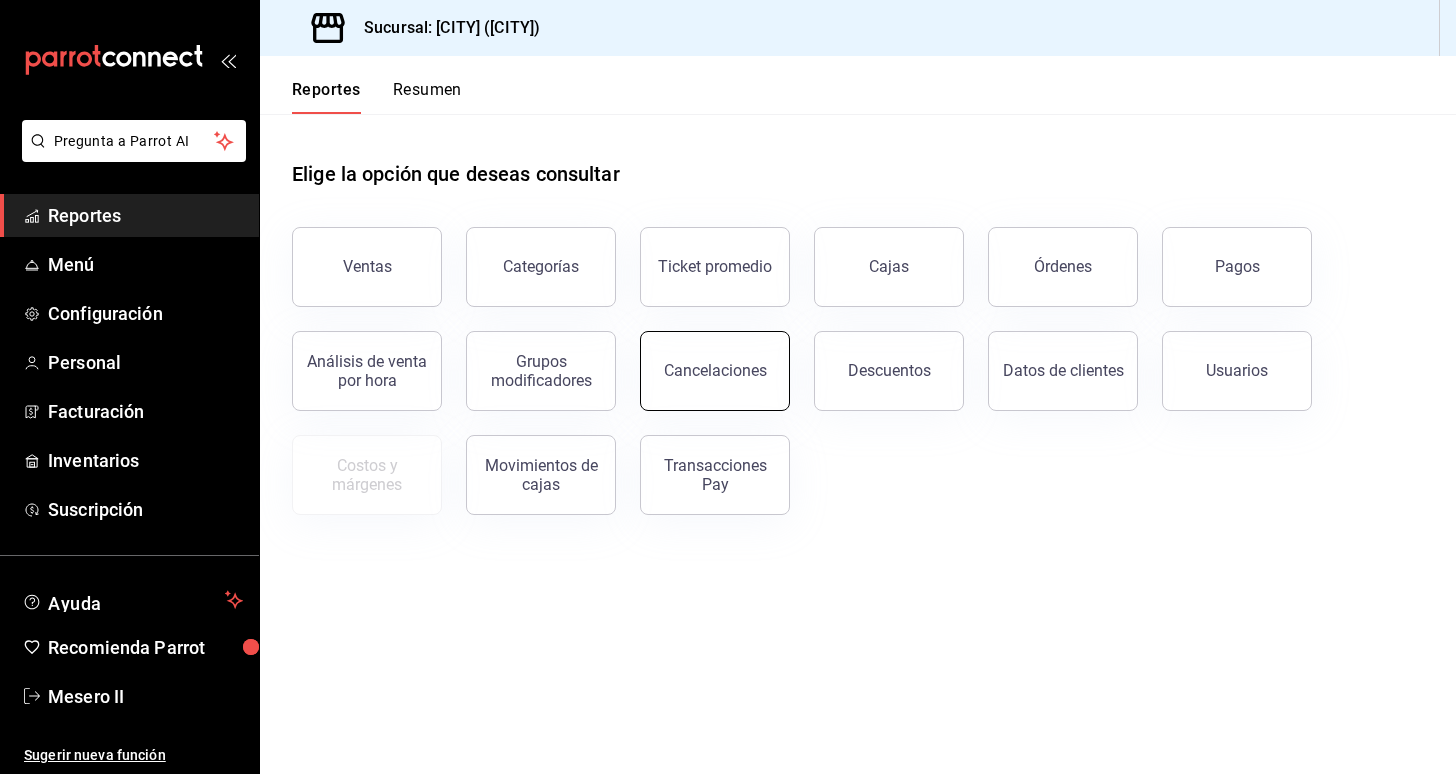 click on "Cancelaciones" at bounding box center (715, 371) 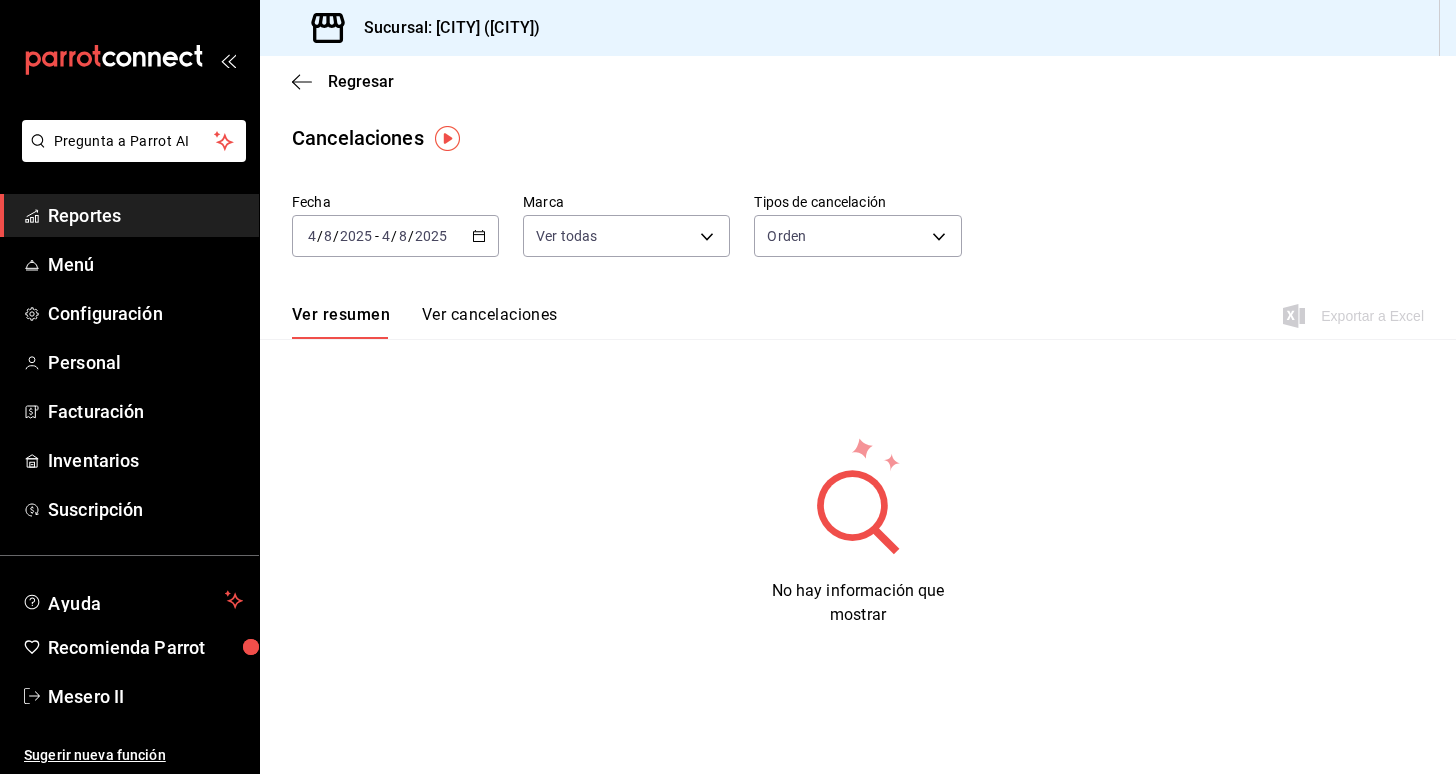 click 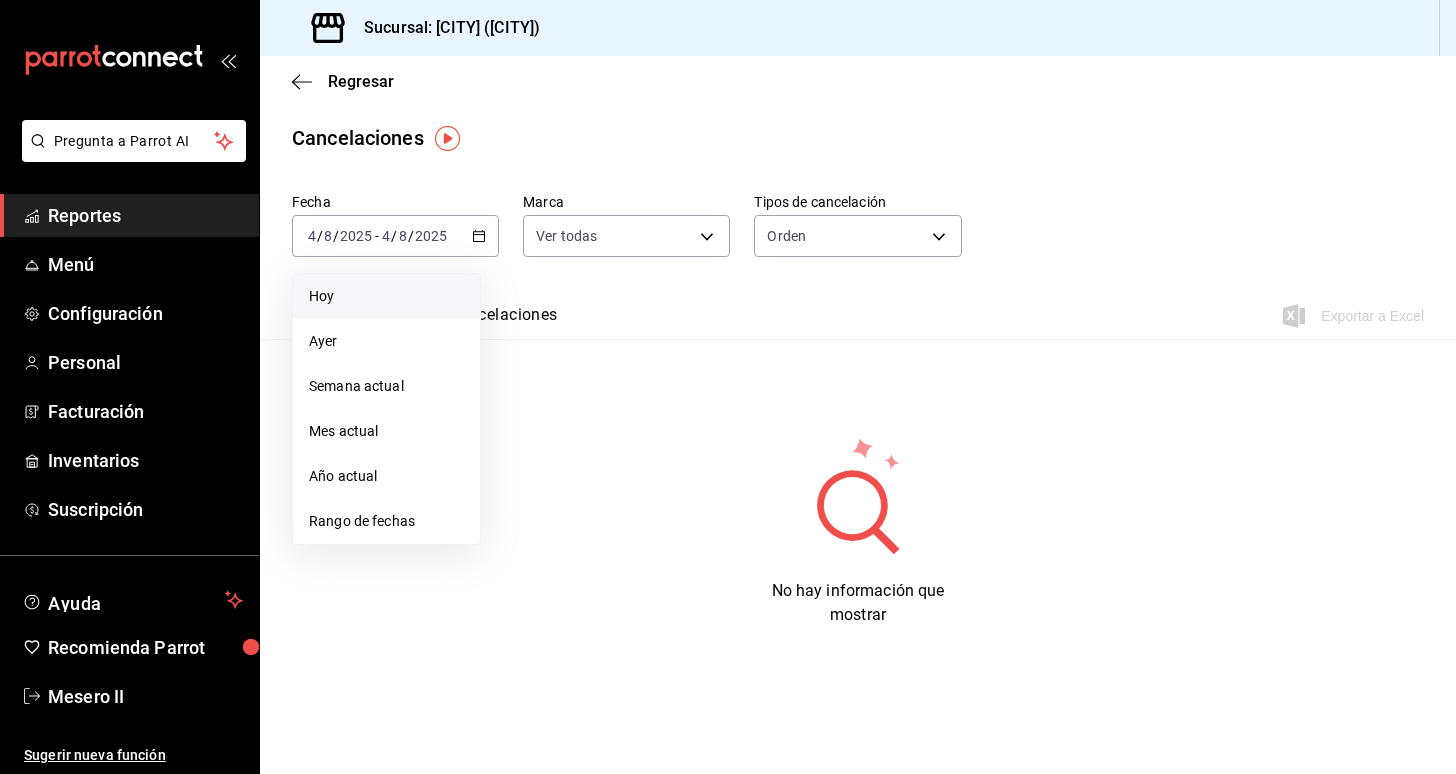 click on "Hoy" at bounding box center [386, 296] 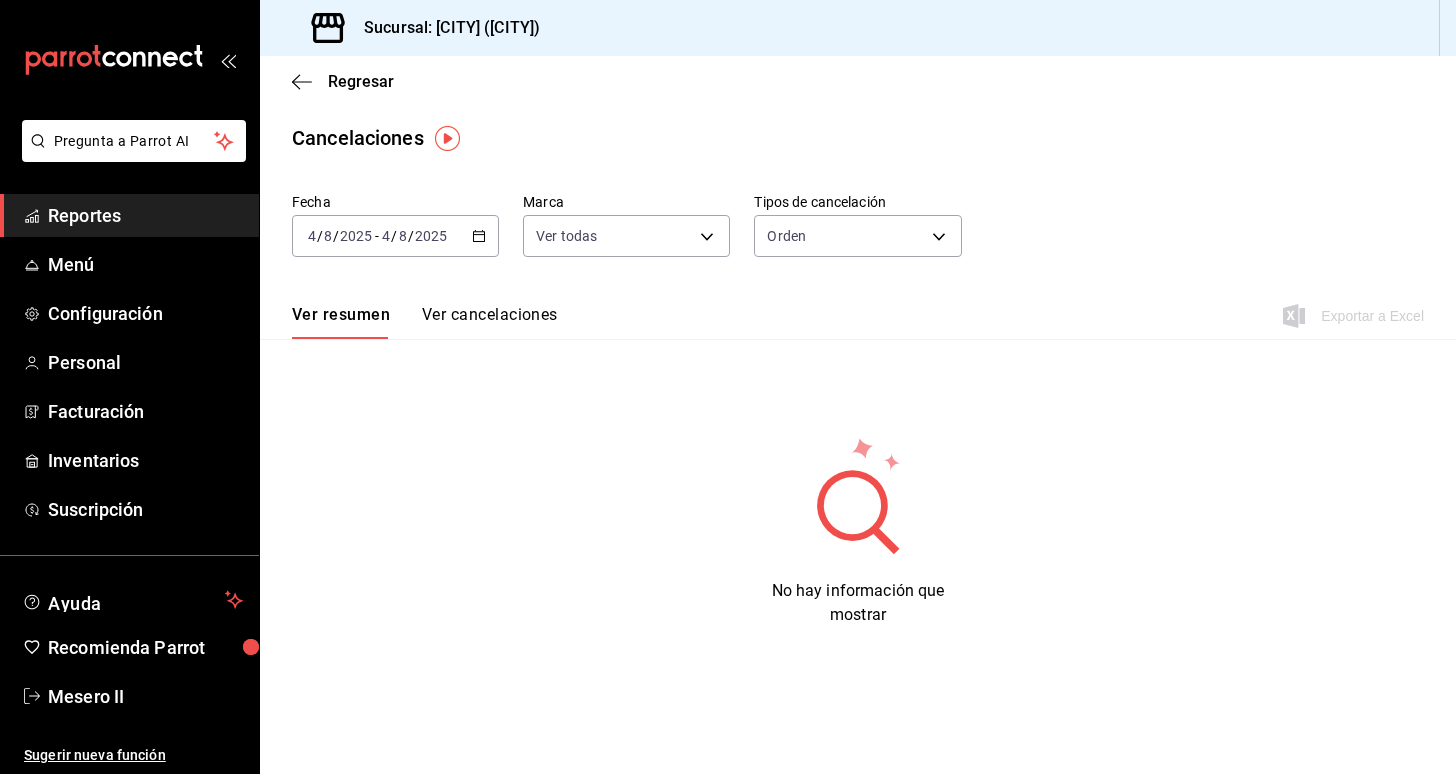 click on "Regresar" at bounding box center [858, 81] 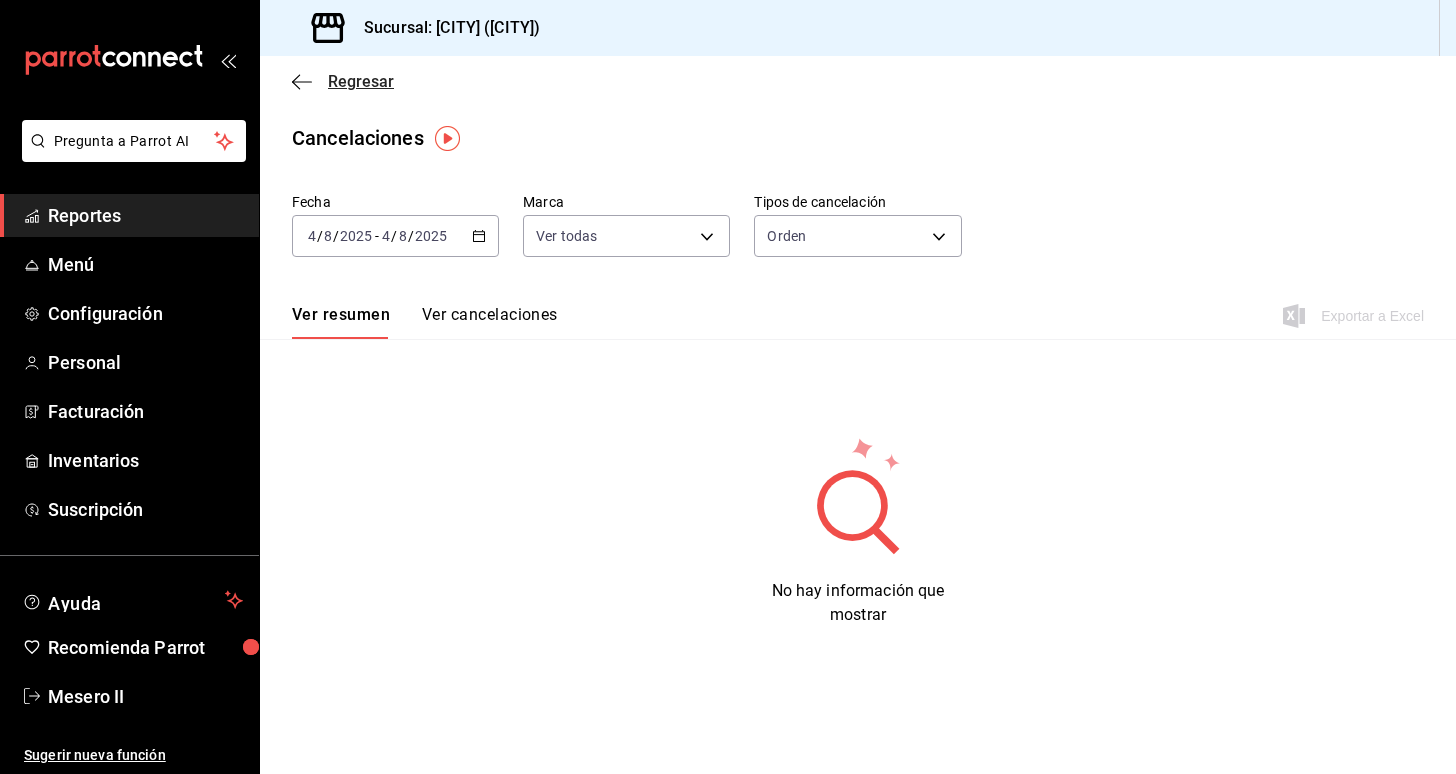click on "Regresar" at bounding box center [361, 81] 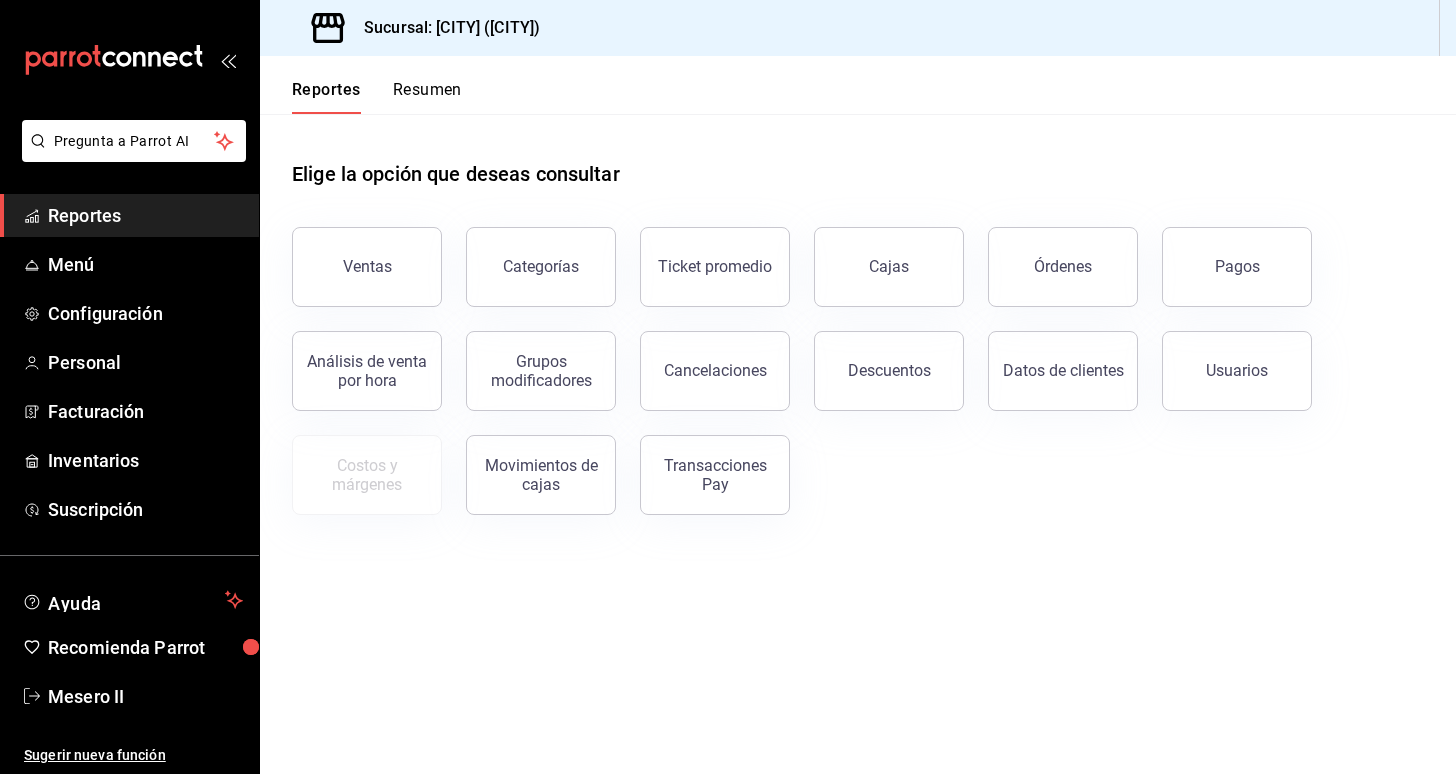 click on "Reportes Resumen" at bounding box center (361, 85) 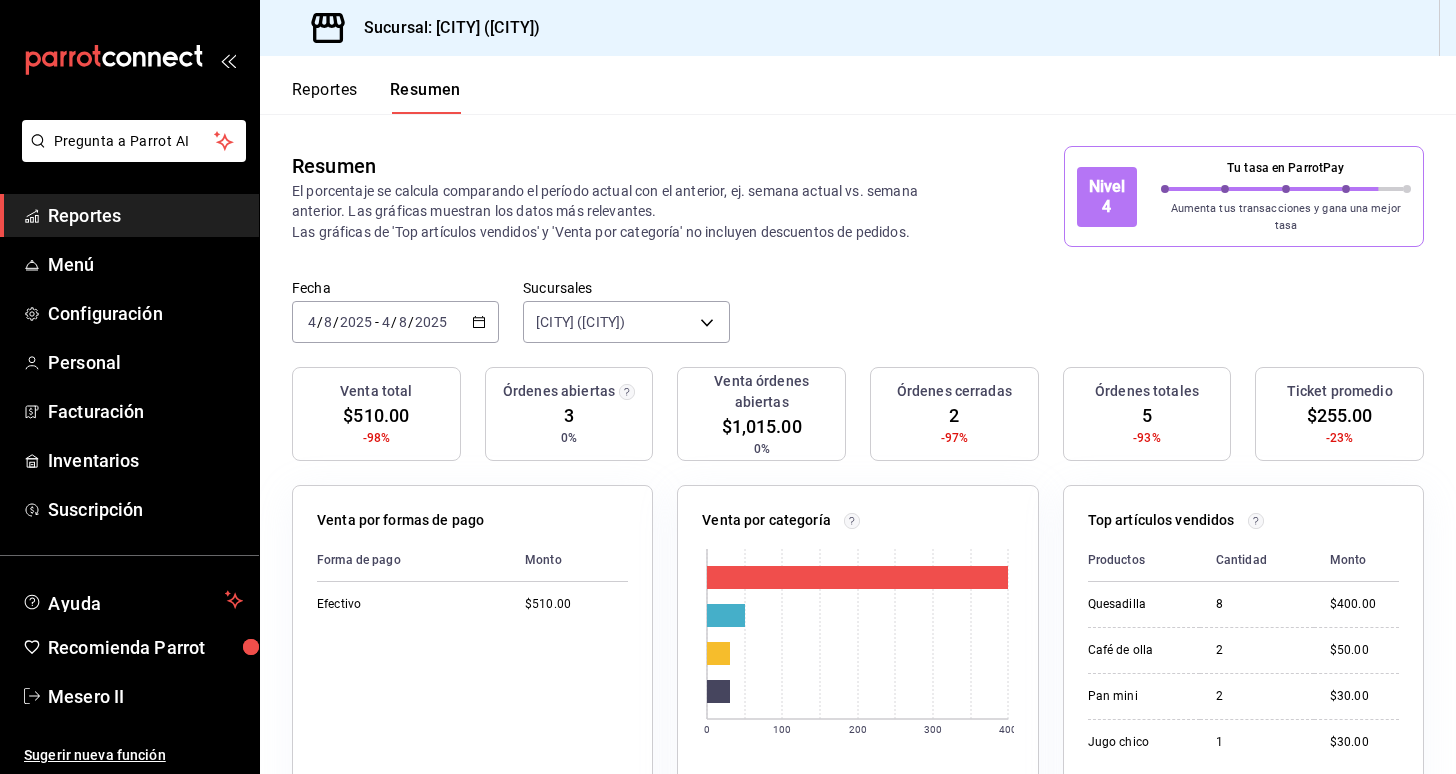 click 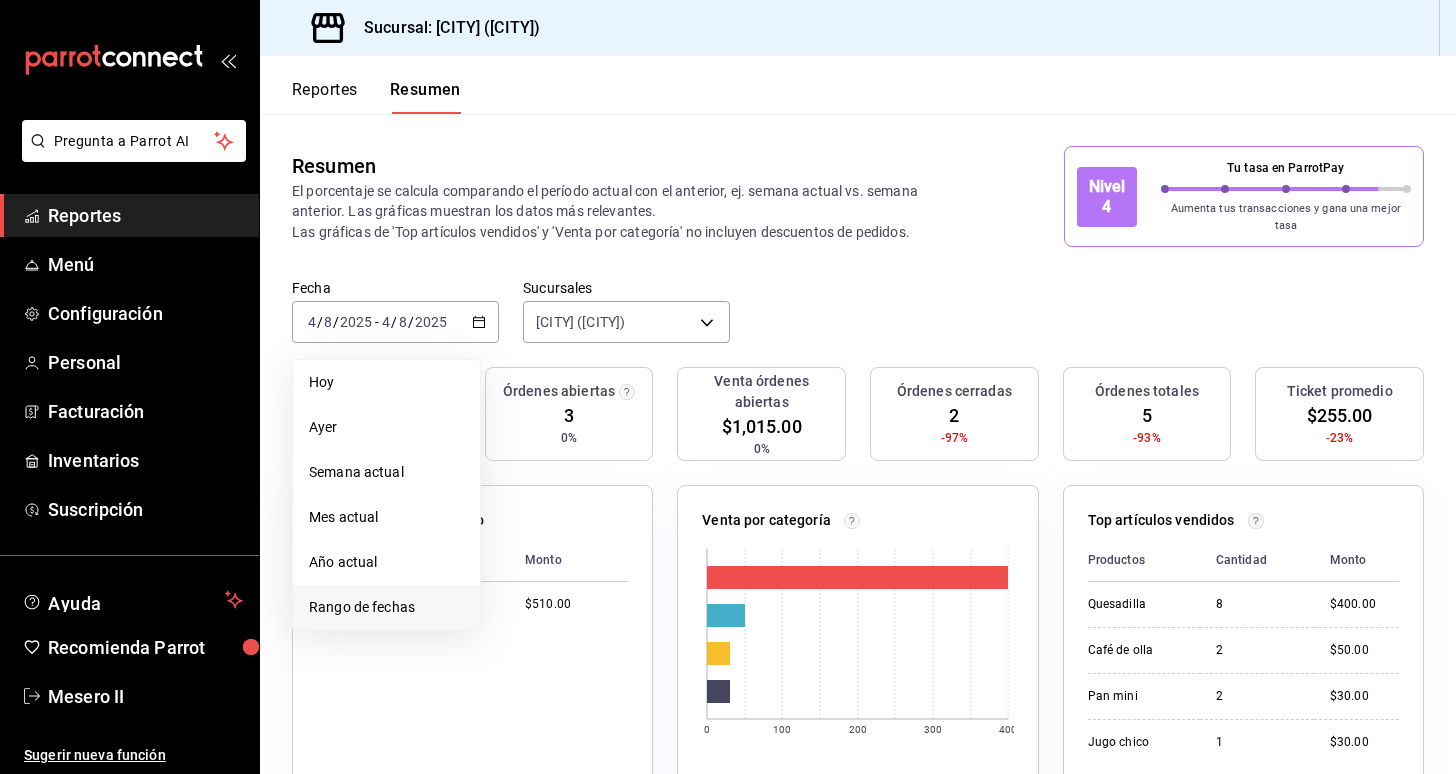 click on "Rango de fechas" at bounding box center (386, 607) 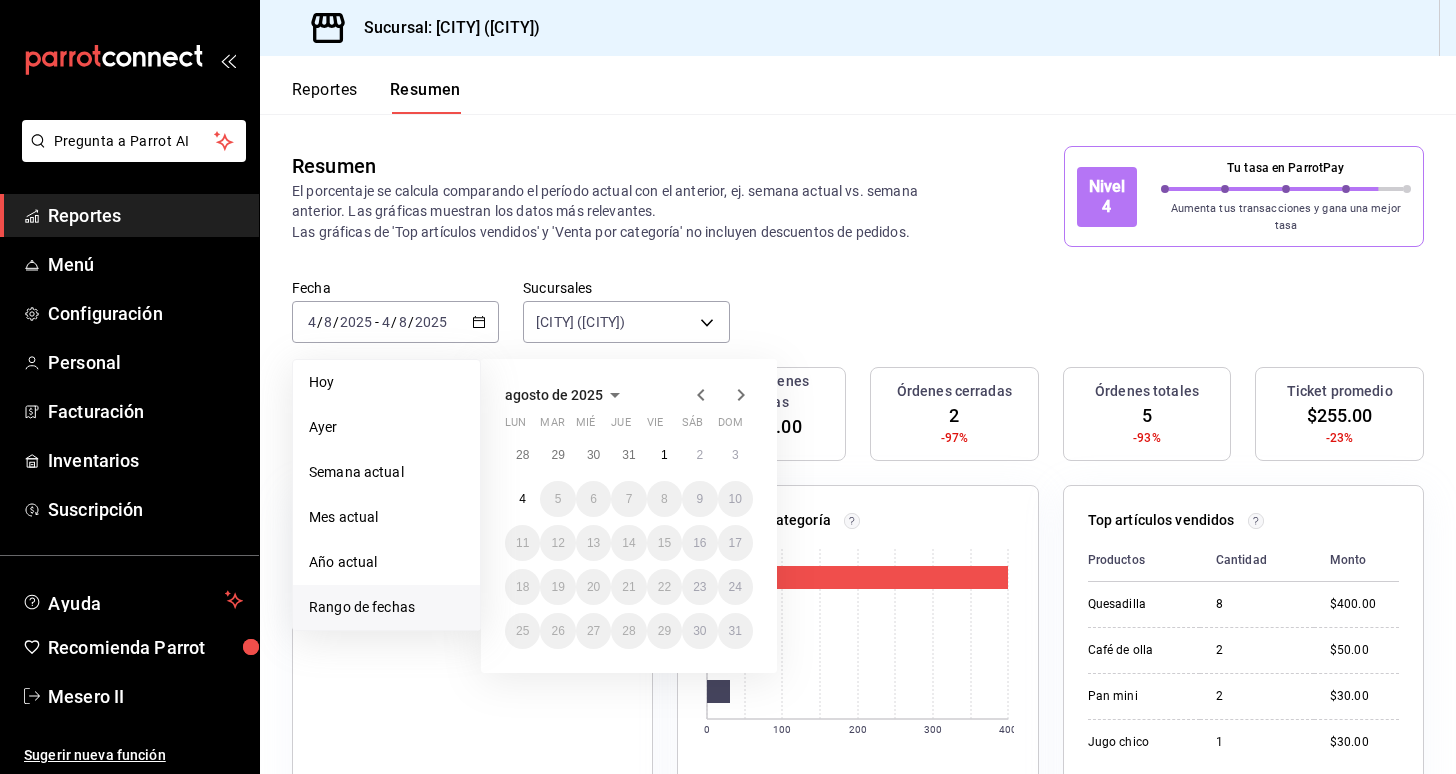 click on "agosto de 2025 lun mar mié jue vie sáb dom 28 29 30 31 1 2 3 4 5 6 7 8 9 10 11 12 13 14 15 16 17 18 19 20 21 22 23 24 25 26 27 28 29 30 31" at bounding box center (629, 516) 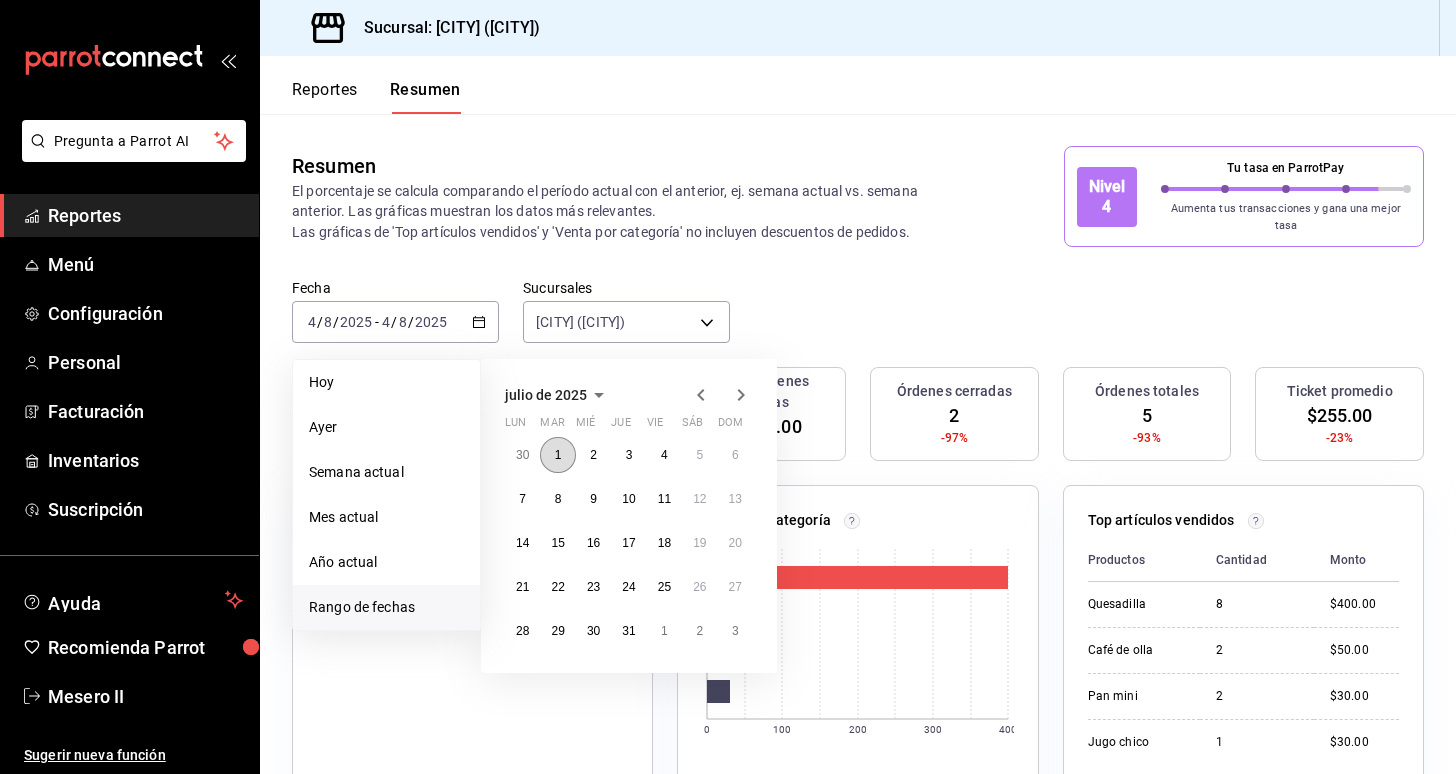 click on "1" at bounding box center (558, 455) 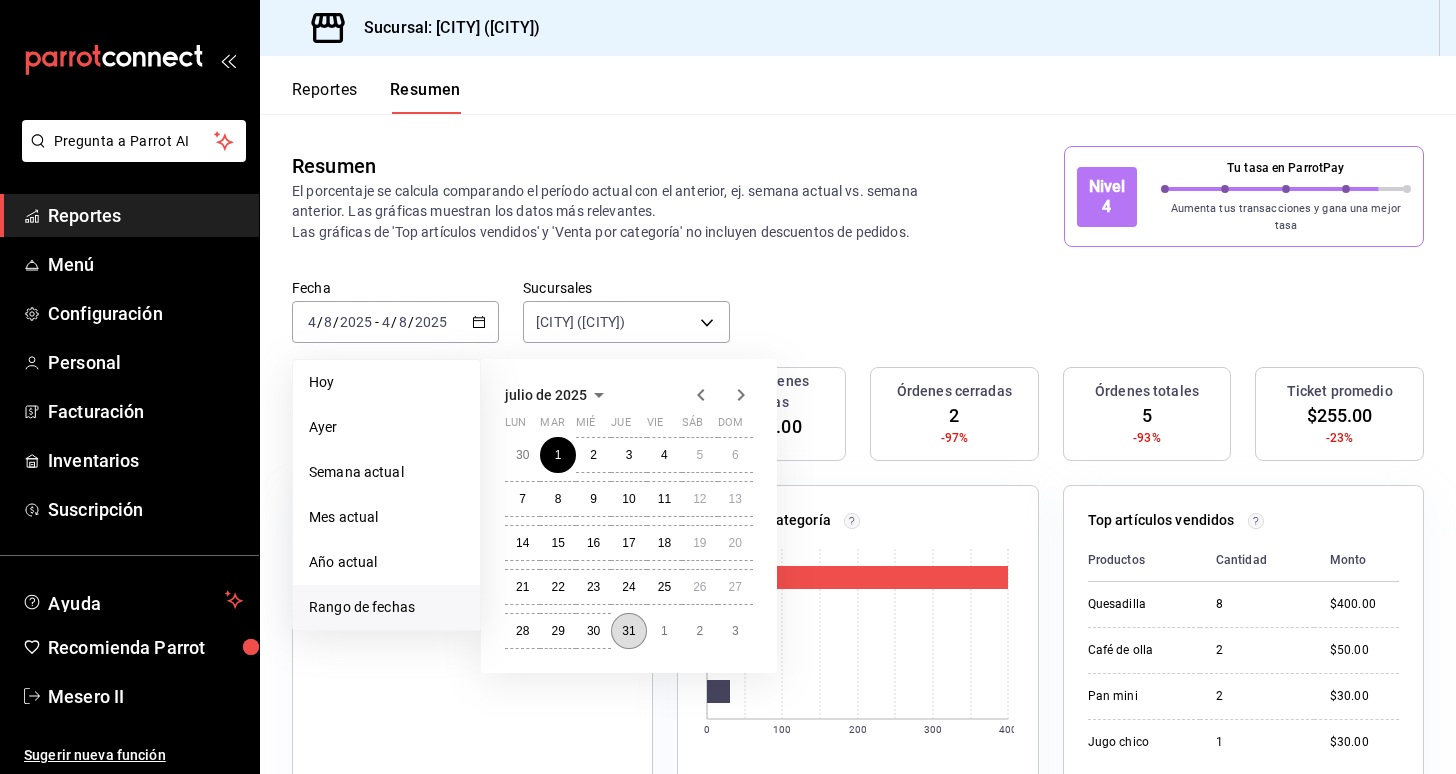 click on "31" at bounding box center [628, 631] 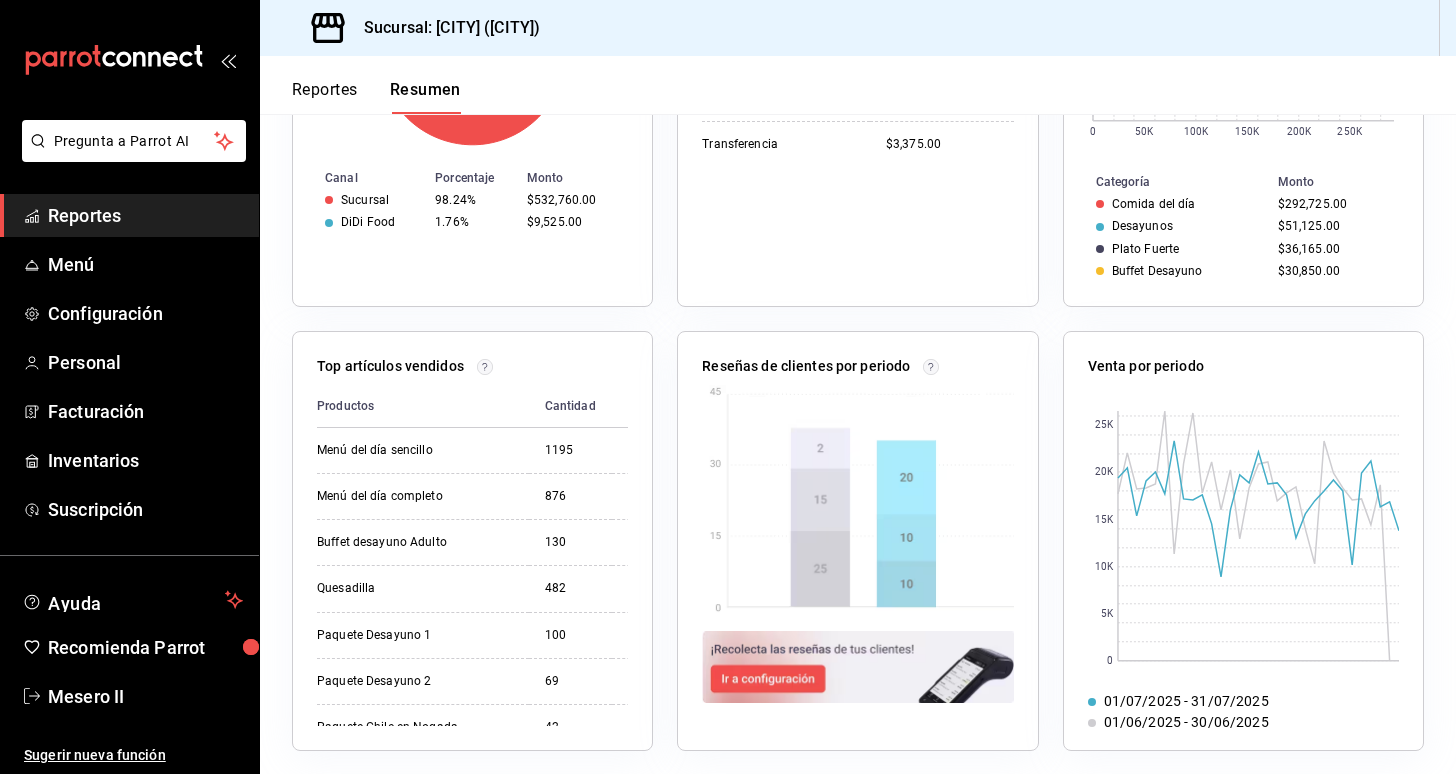 scroll, scrollTop: 596, scrollLeft: 0, axis: vertical 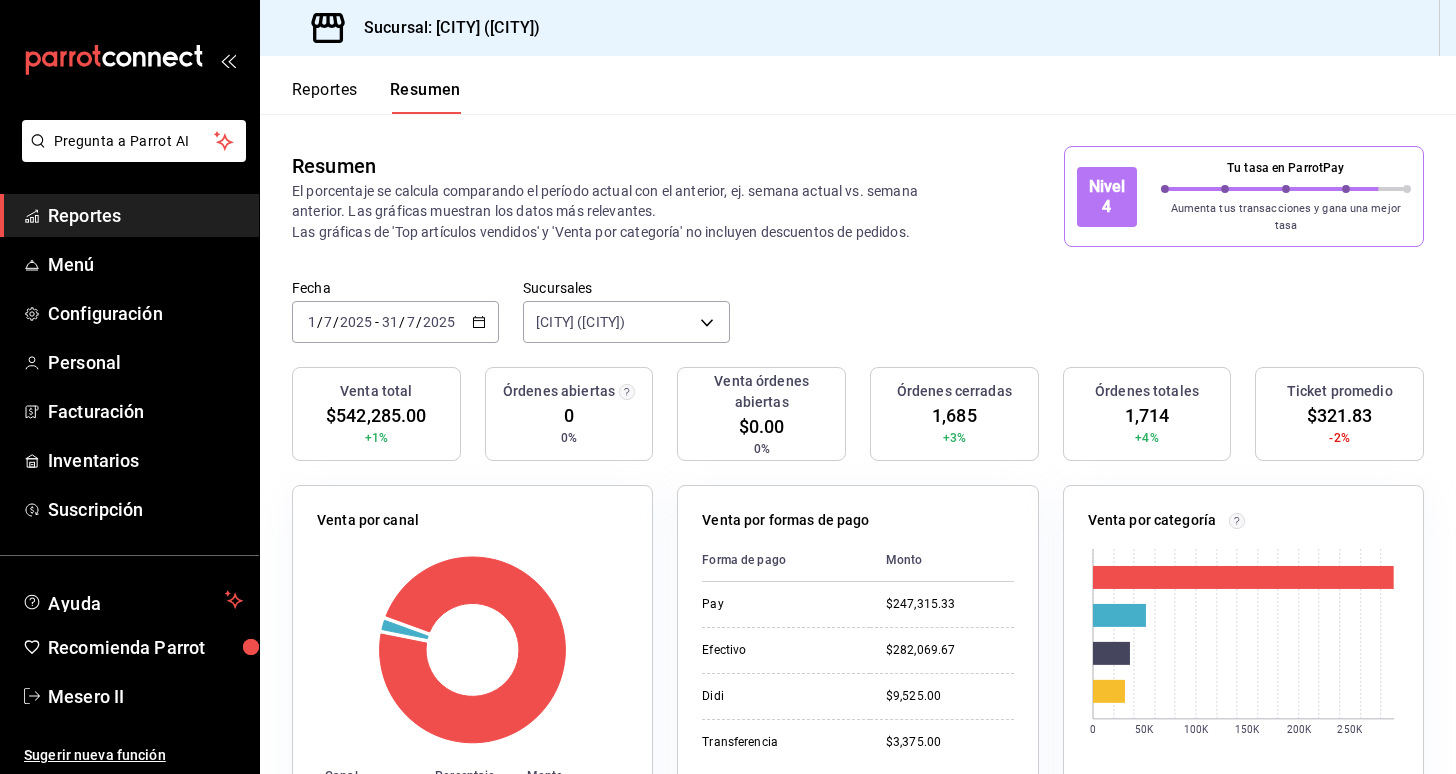 click at bounding box center (1407, 189) 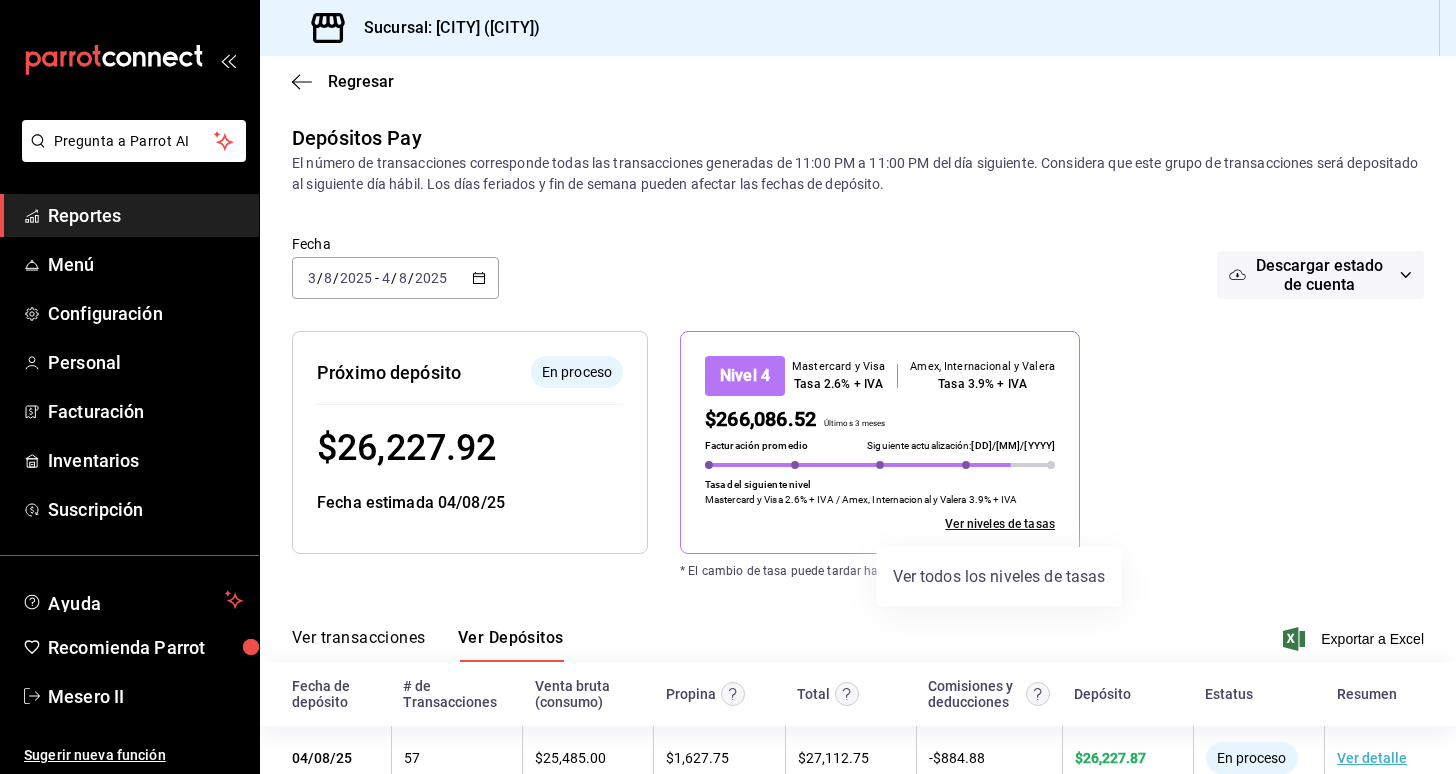 click on "Ver niveles de tasas" at bounding box center (1000, 524) 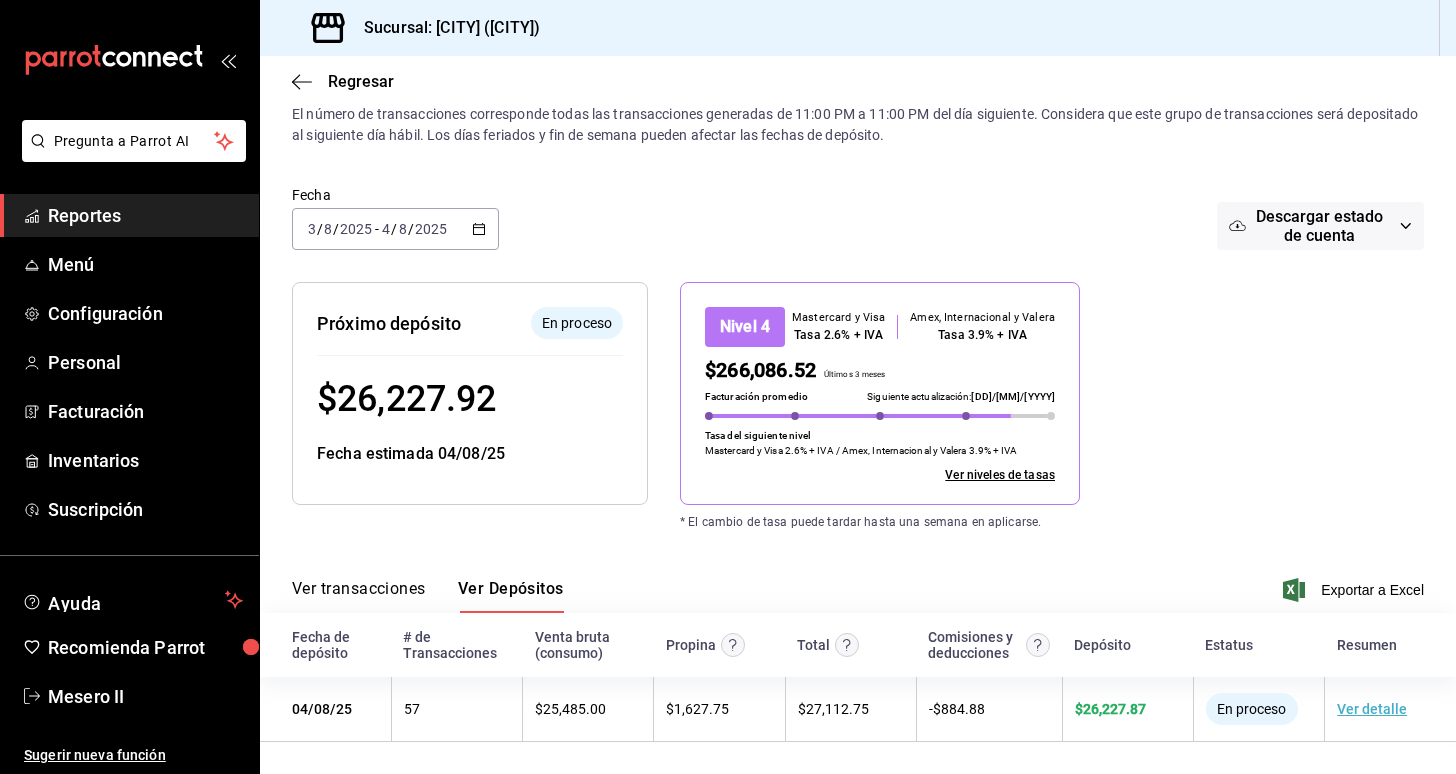 scroll, scrollTop: 49, scrollLeft: 0, axis: vertical 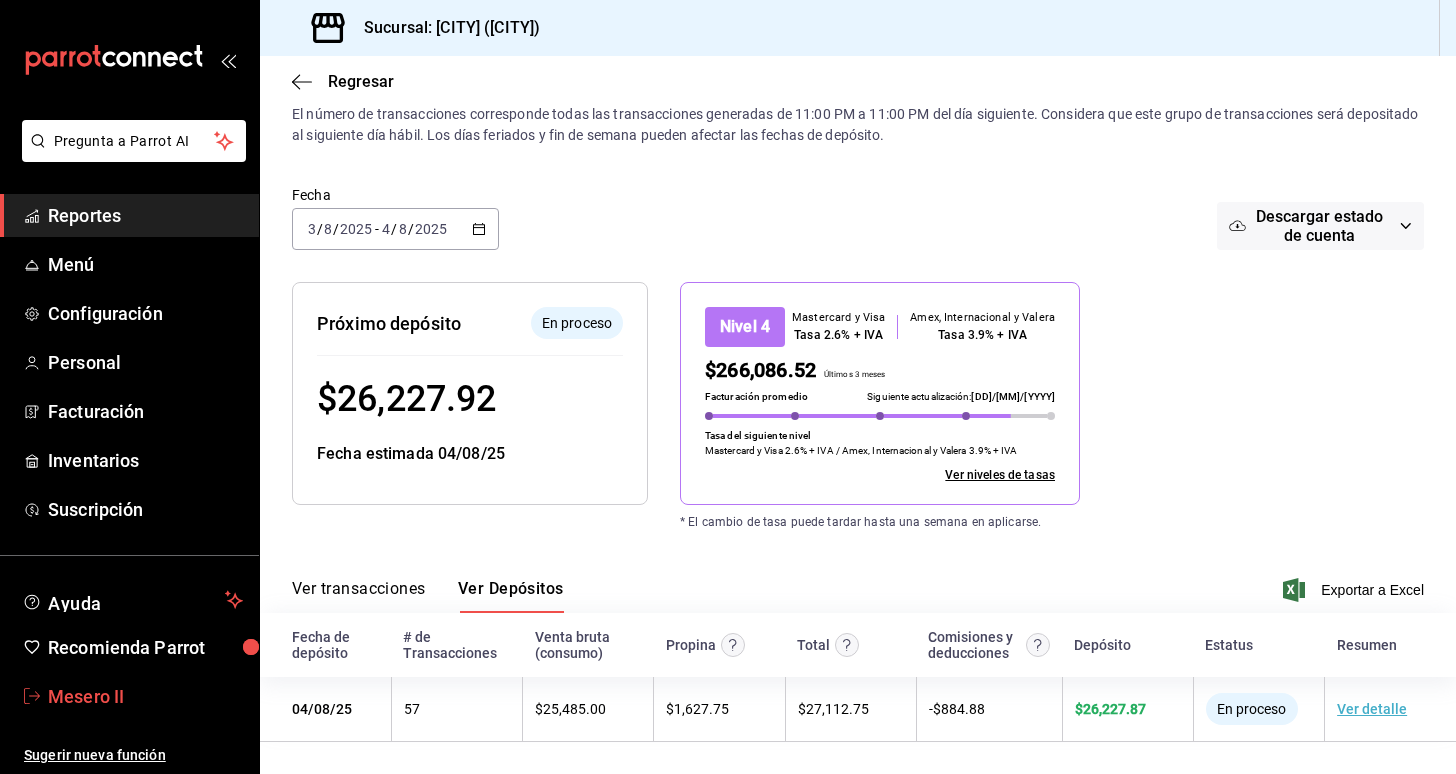 click on "Mesero II" at bounding box center [145, 696] 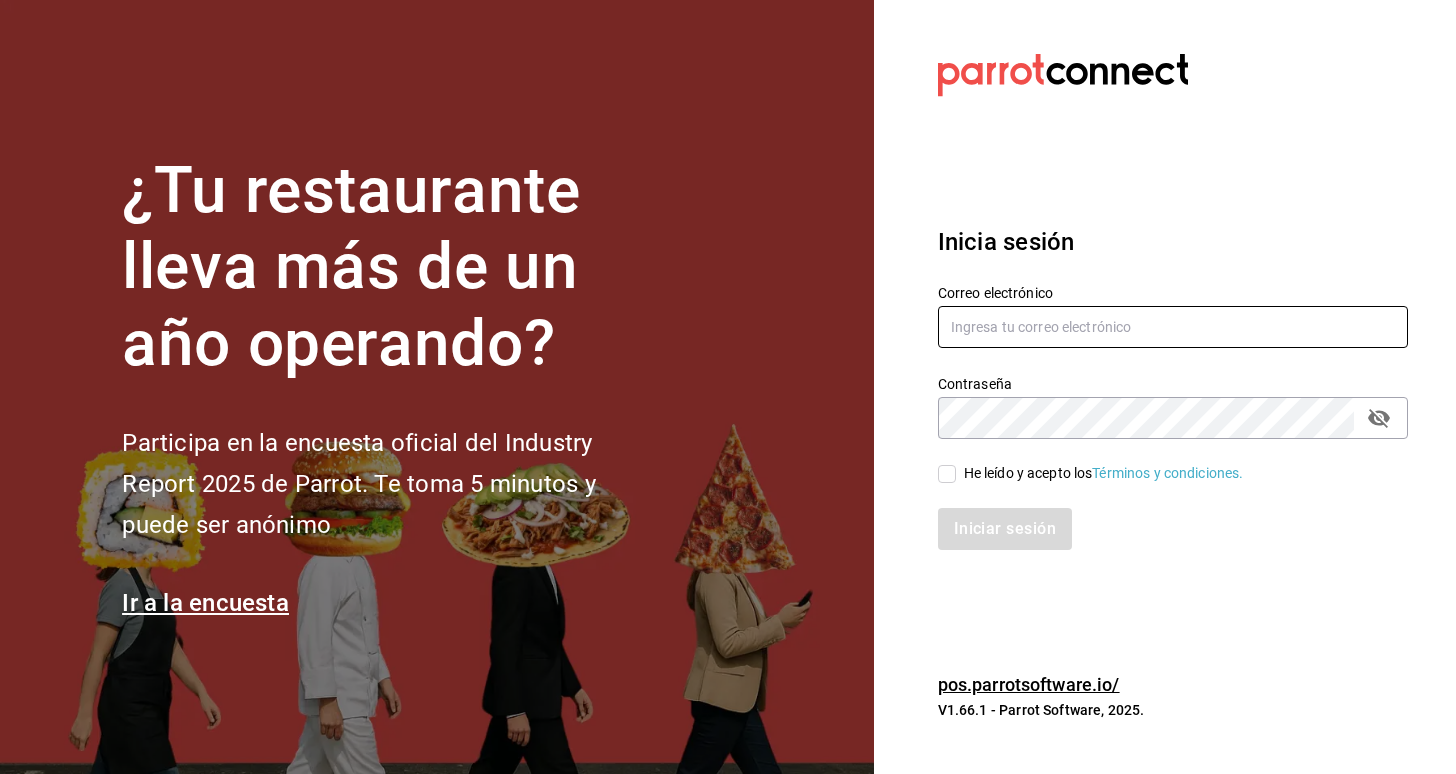 type on "[EMAIL]" 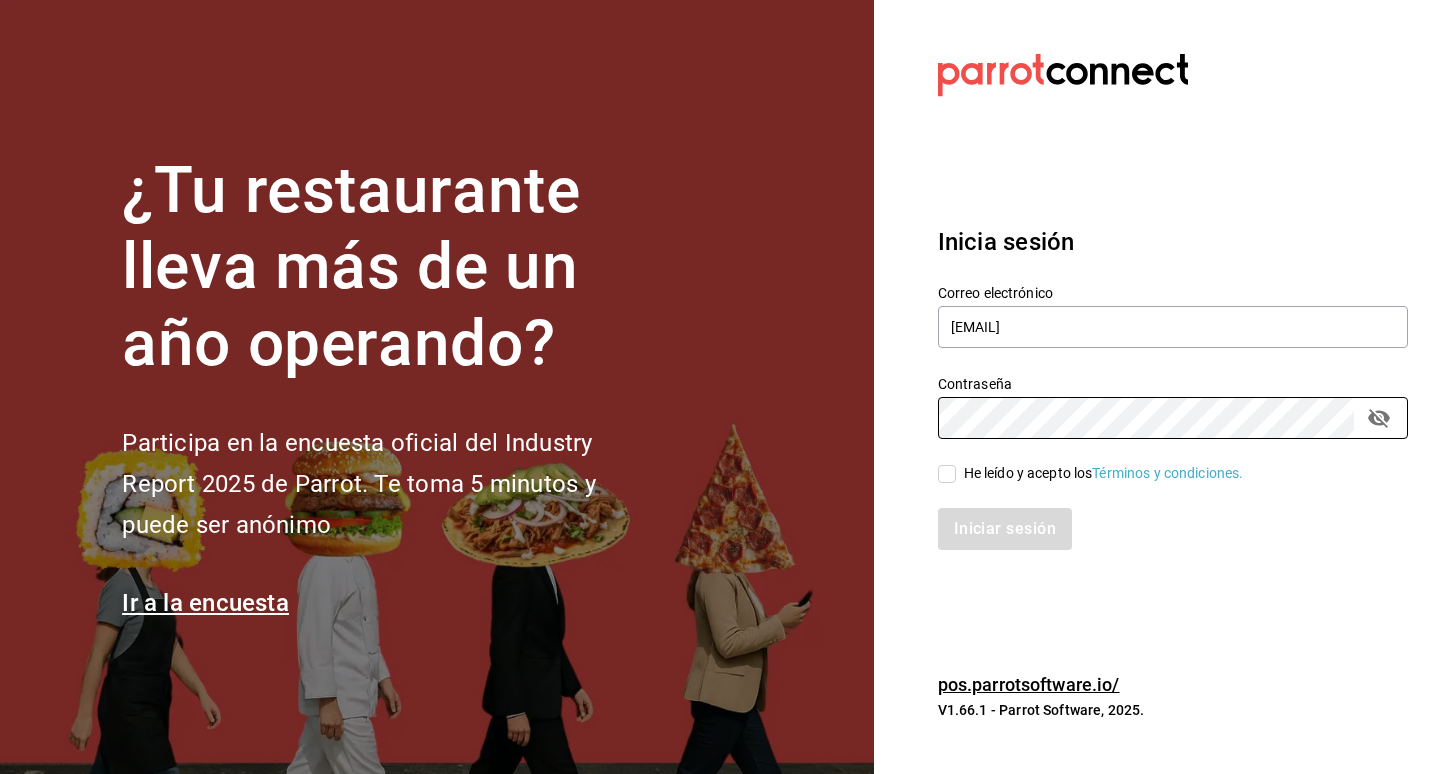 click on "He leído y acepto los  Términos y condiciones." at bounding box center (1104, 473) 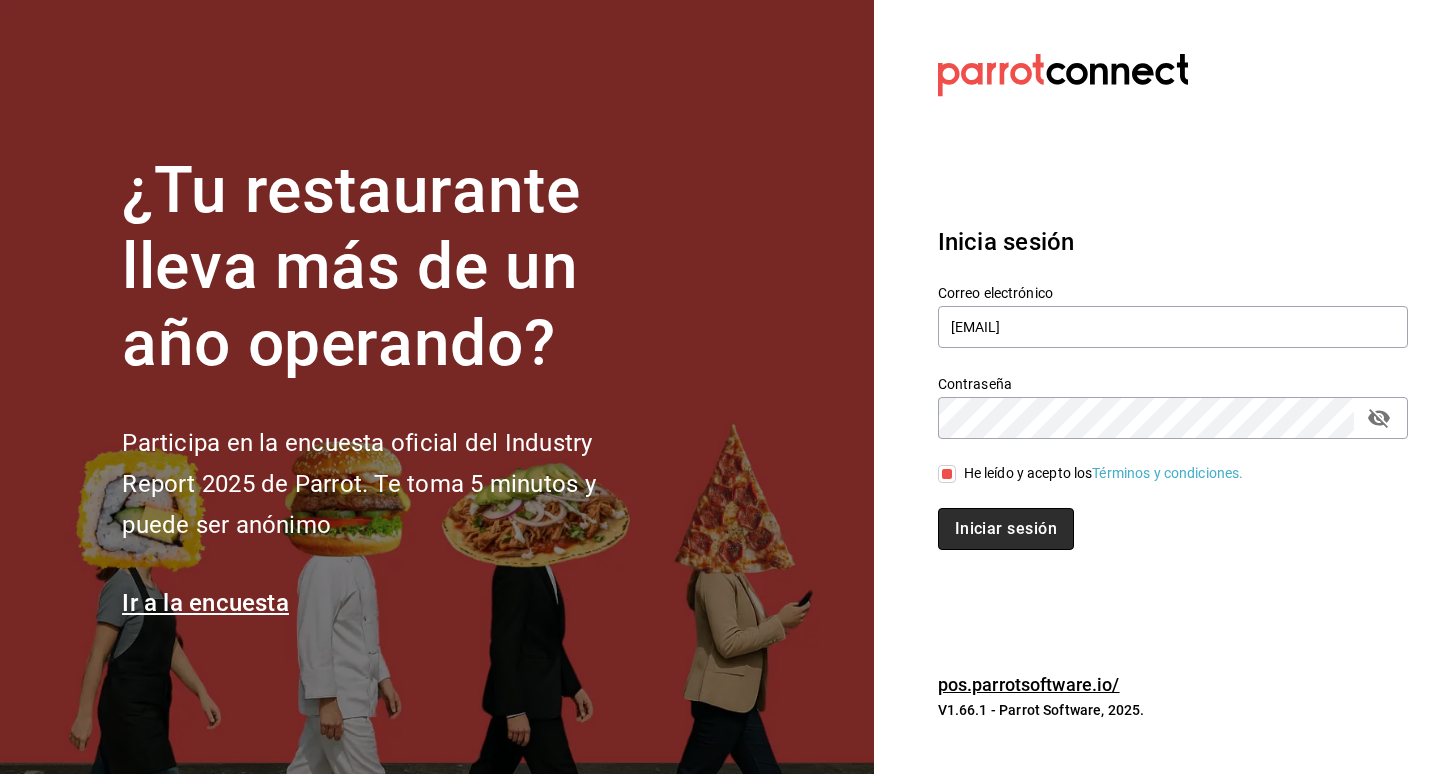 click on "Iniciar sesión" at bounding box center [1006, 529] 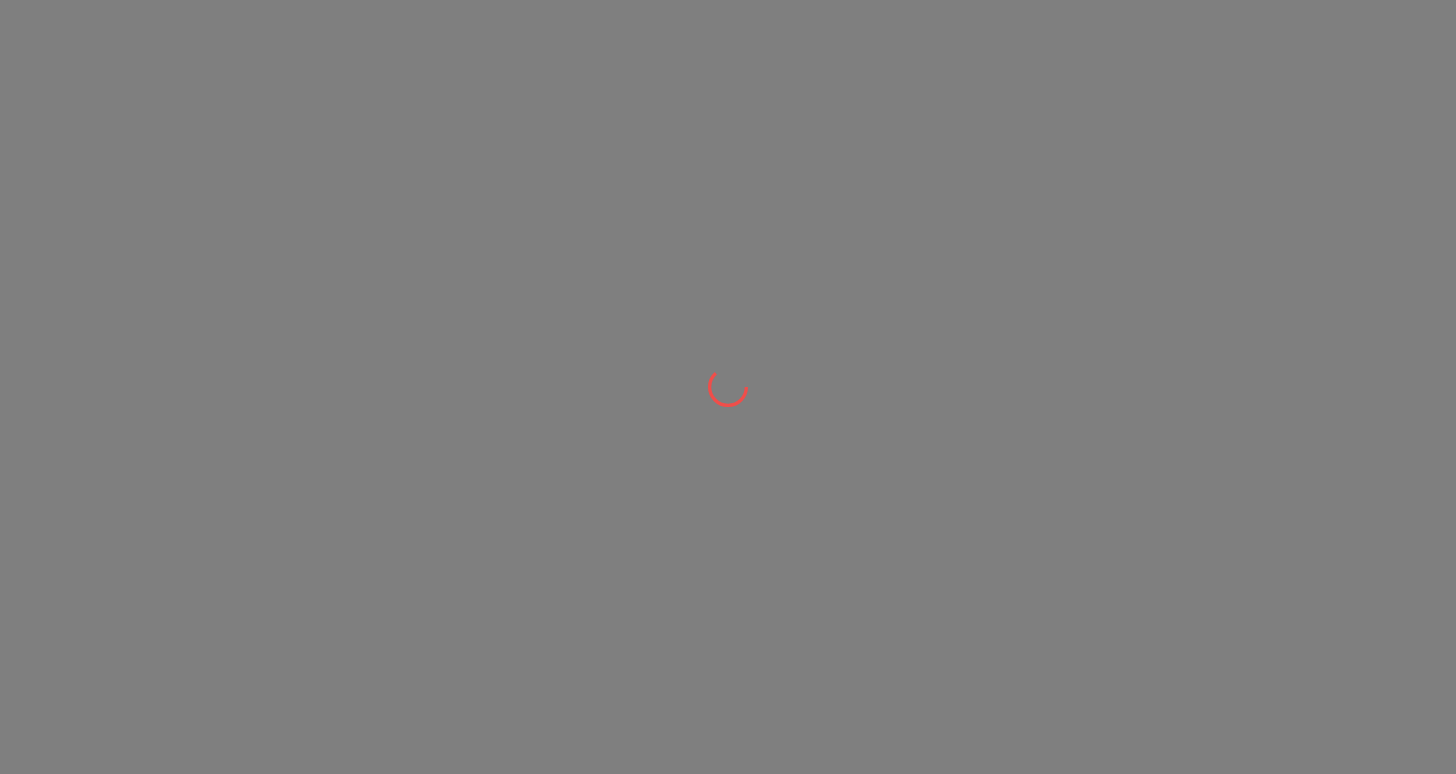 scroll, scrollTop: 0, scrollLeft: 0, axis: both 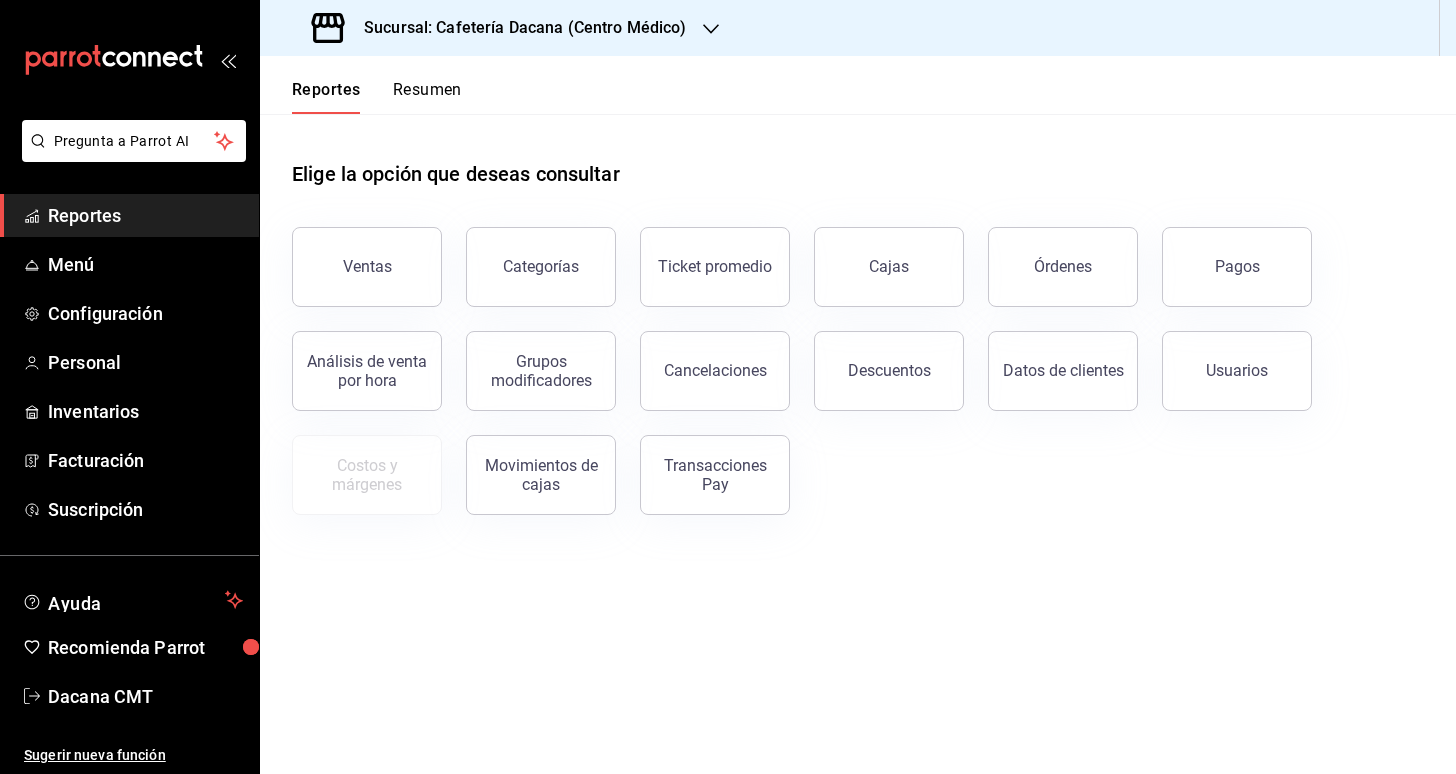click on "Resumen" at bounding box center [427, 97] 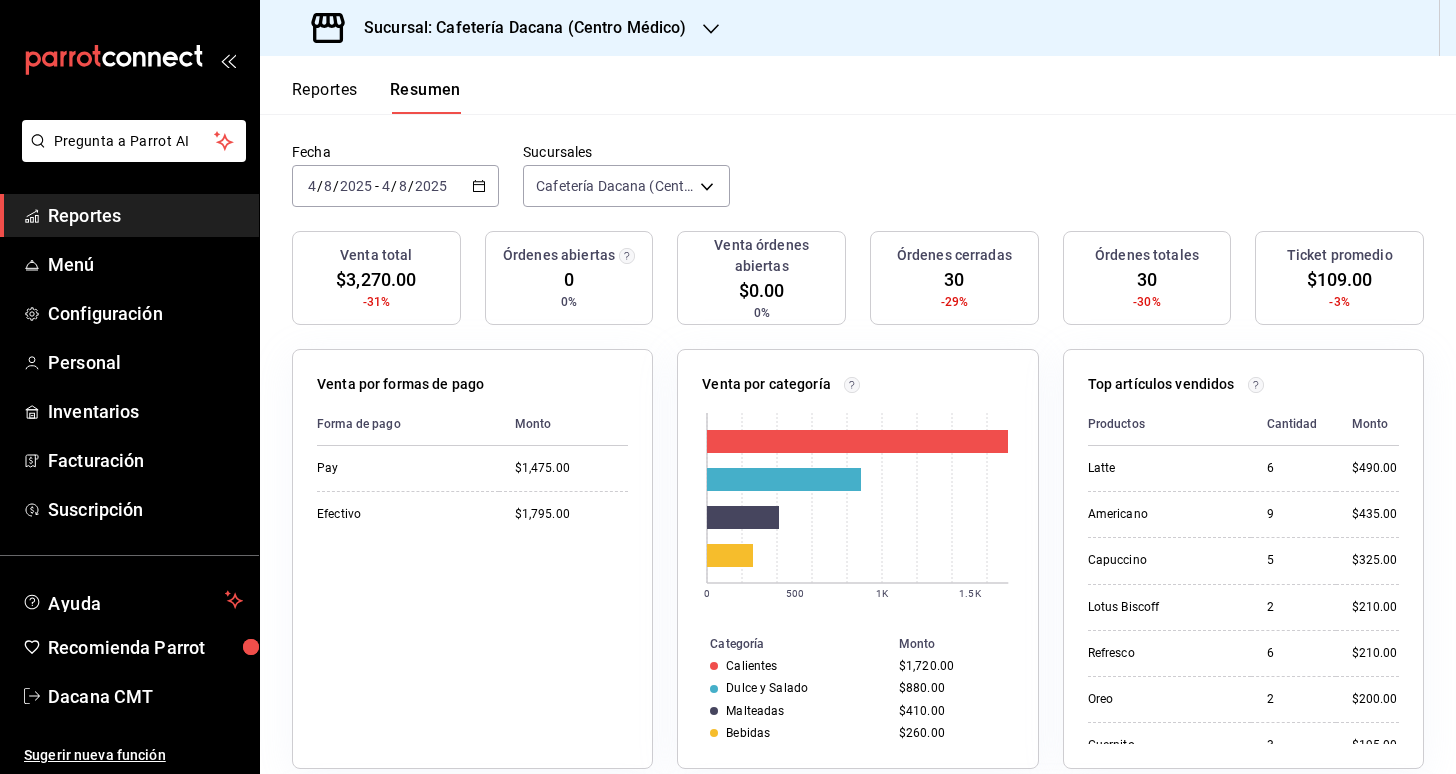 scroll, scrollTop: 0, scrollLeft: 0, axis: both 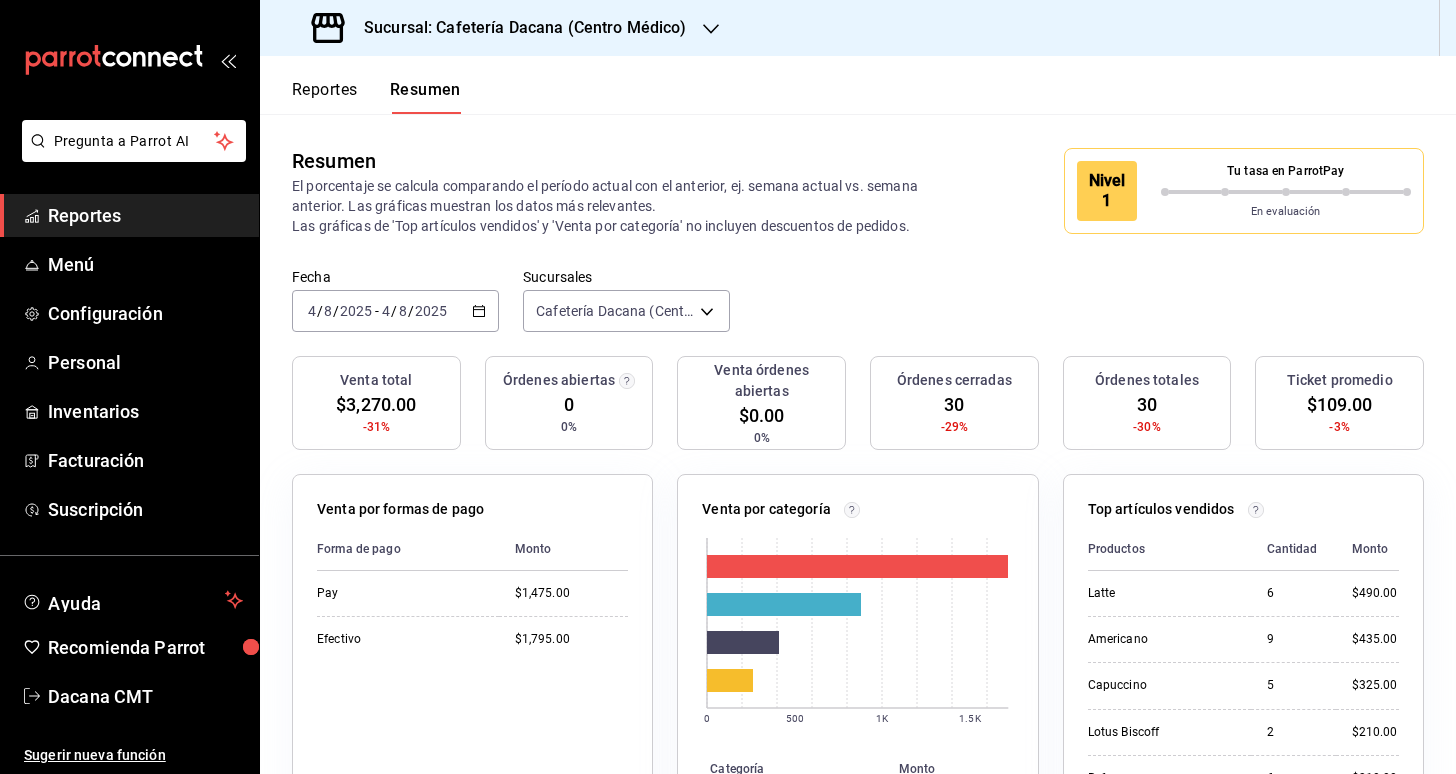 click on "2025-08-04 4 / 8 / 2025 - 2025-08-04 4 / 8 / 2025" at bounding box center [395, 311] 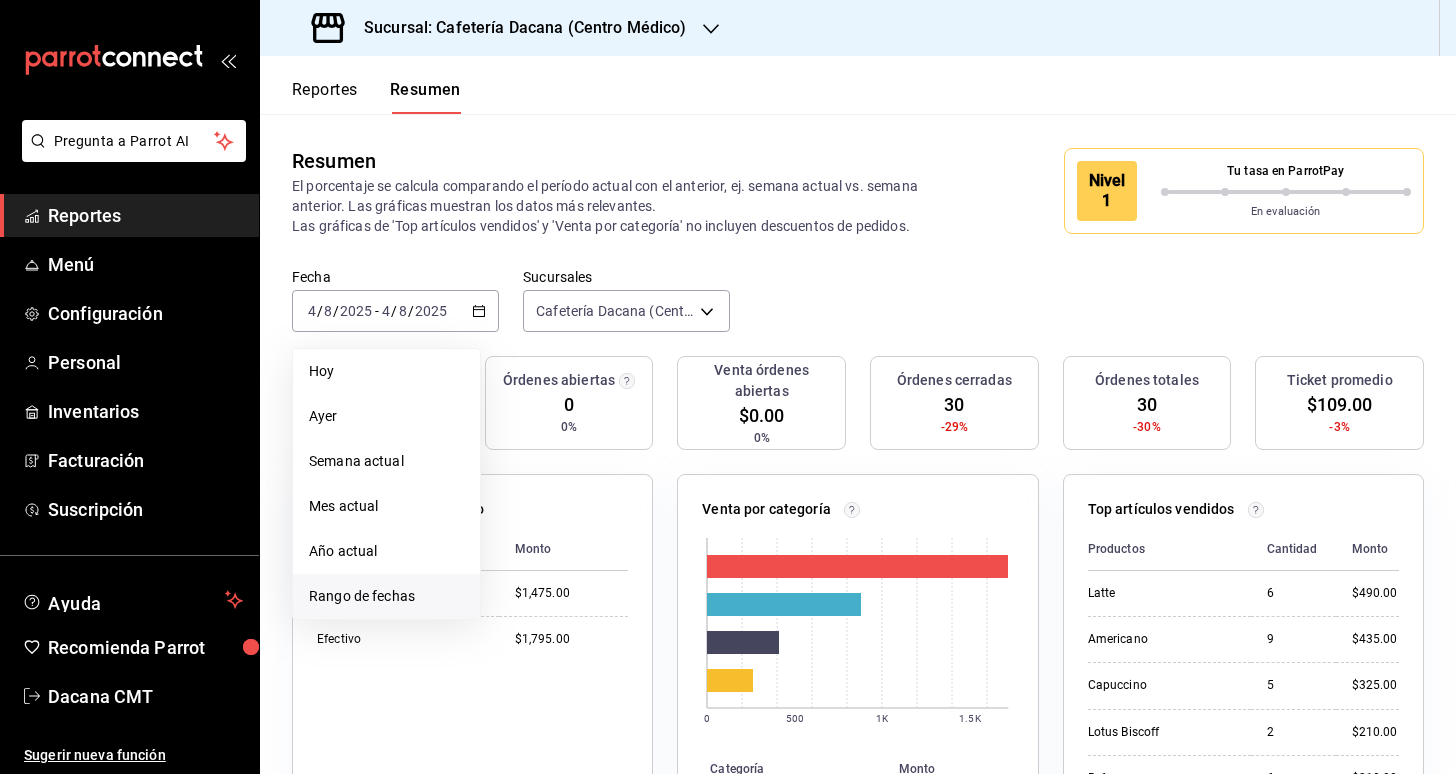 click on "Rango de fechas" at bounding box center [386, 596] 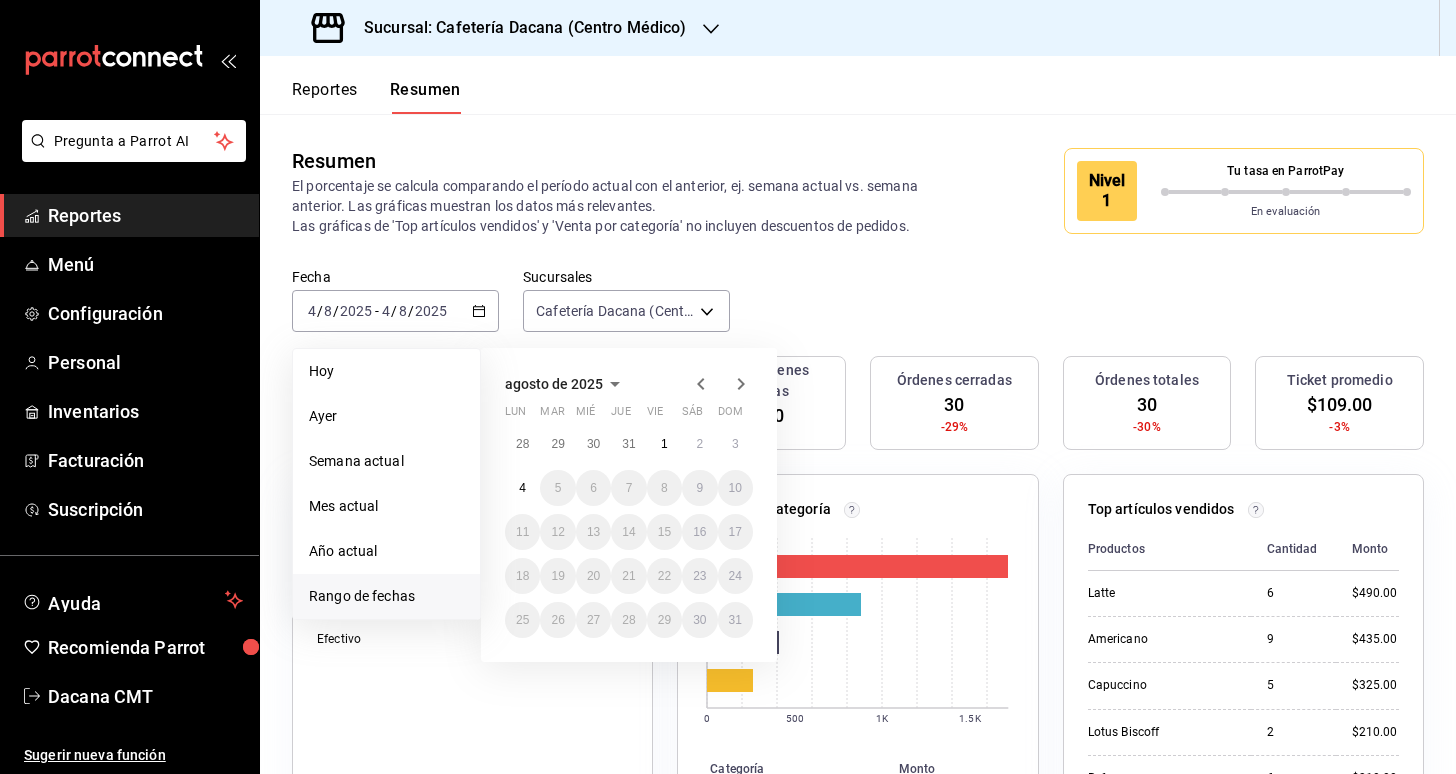 click 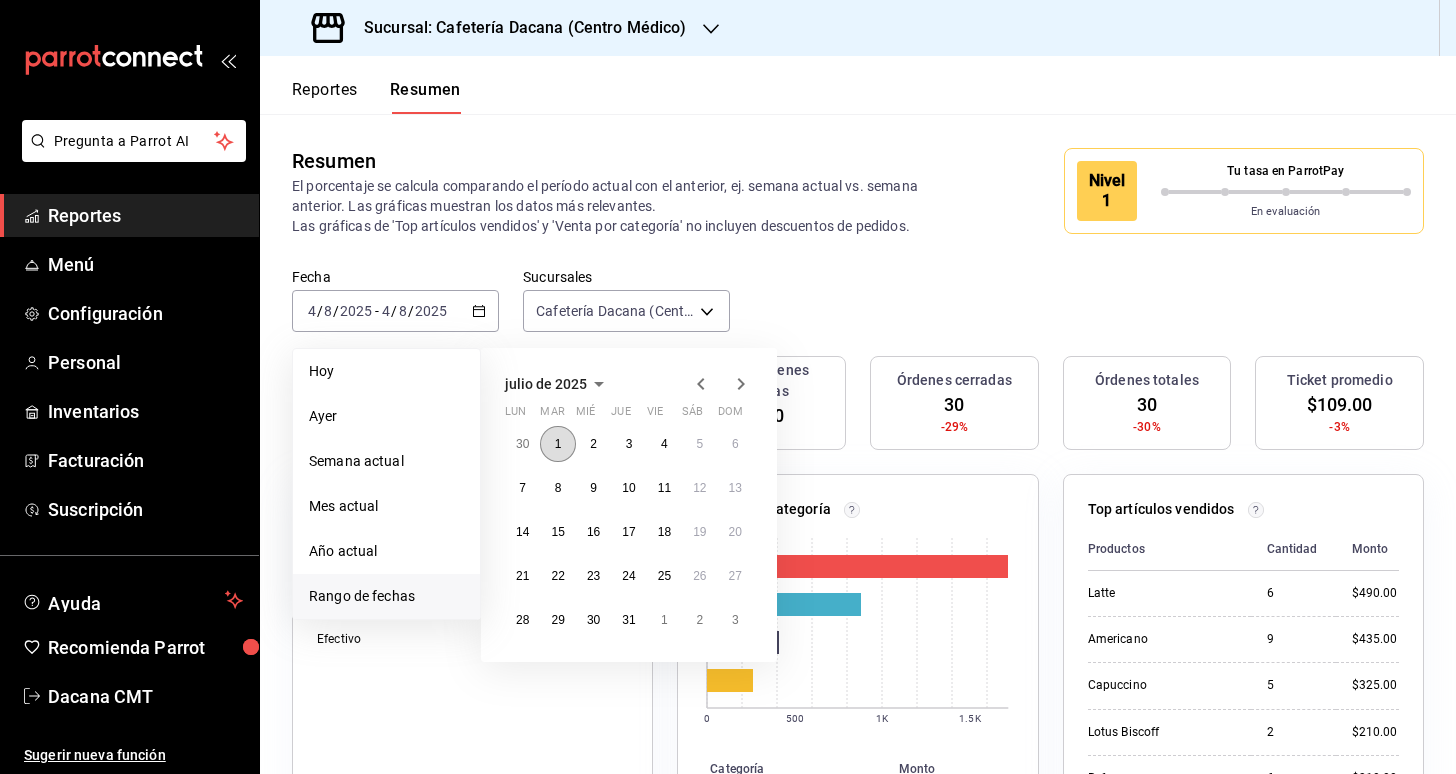 click on "1" at bounding box center [557, 444] 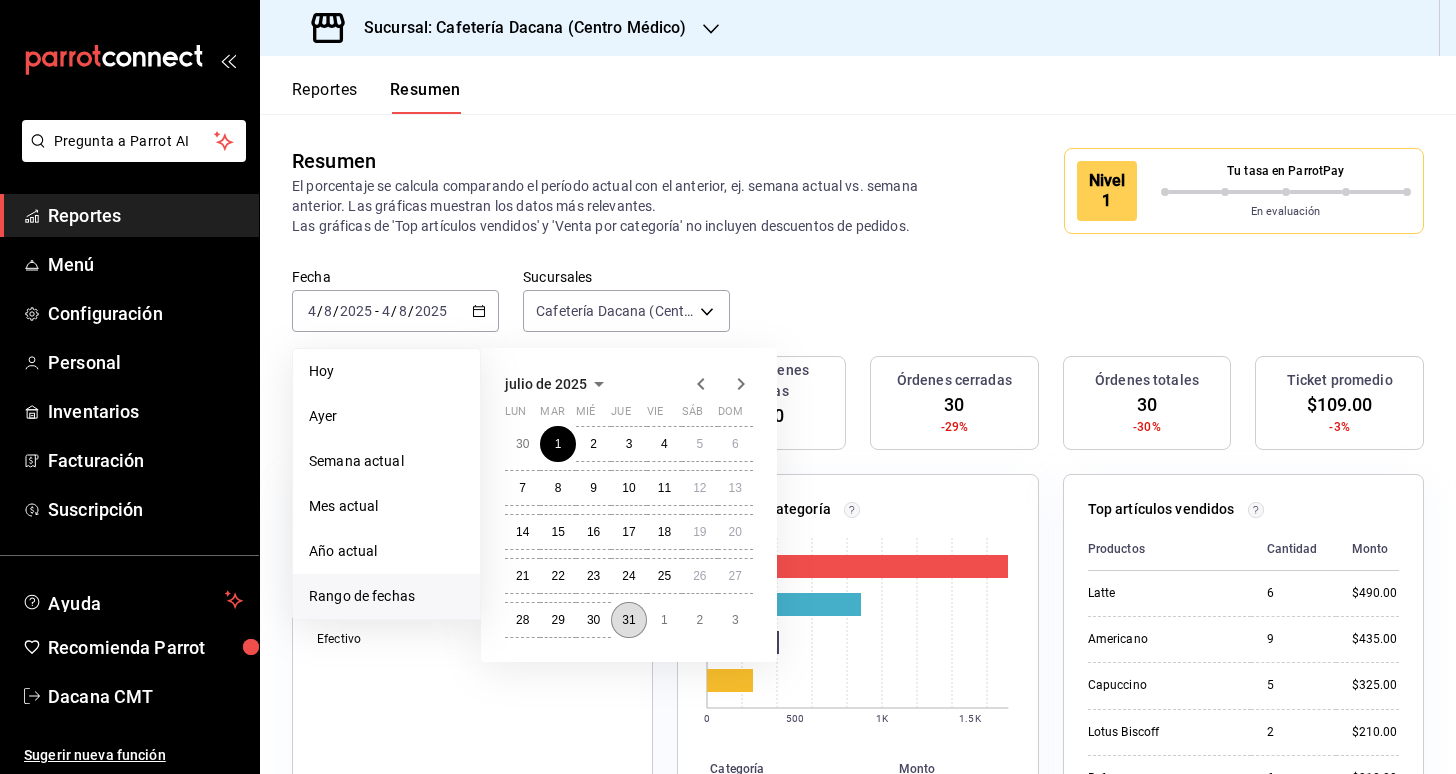 click on "31" at bounding box center (628, 620) 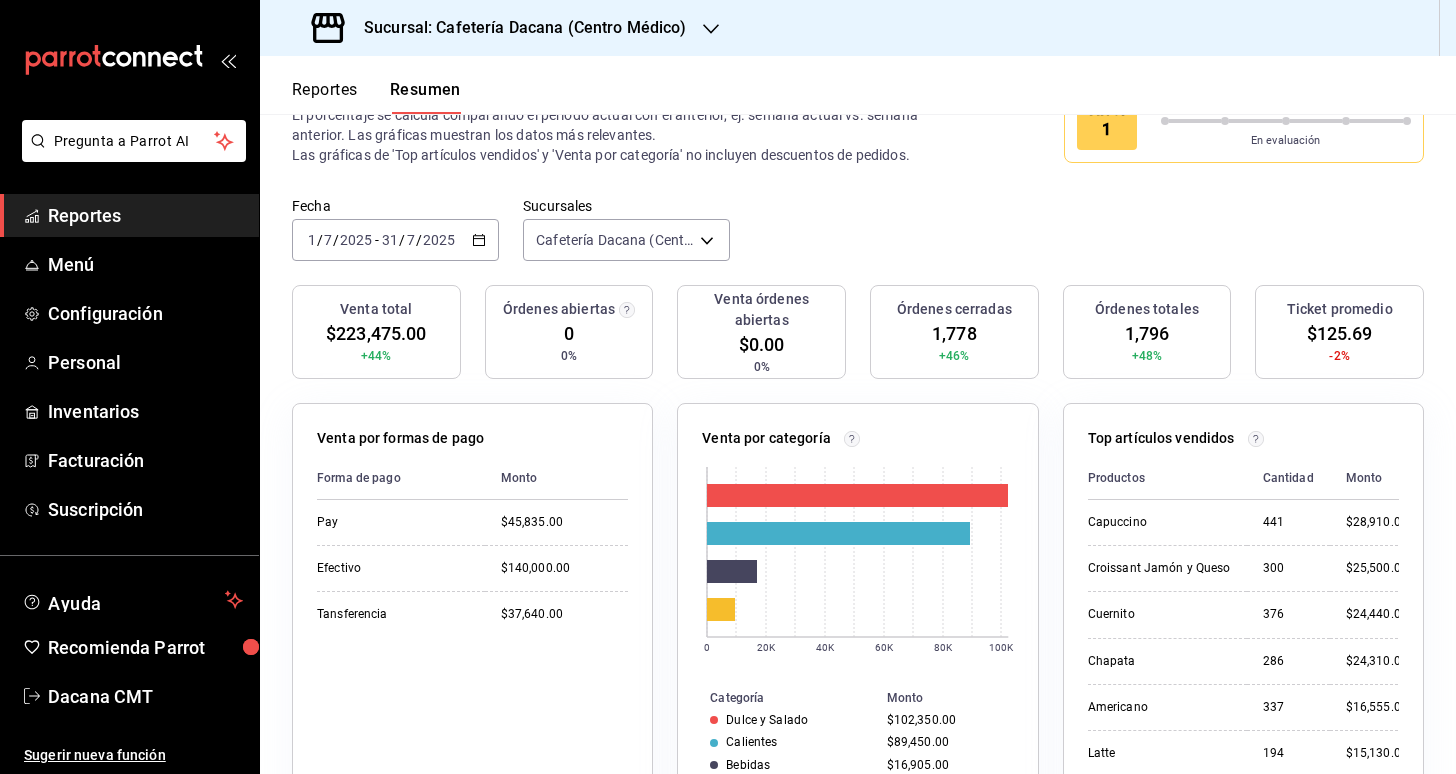 scroll, scrollTop: 18, scrollLeft: 0, axis: vertical 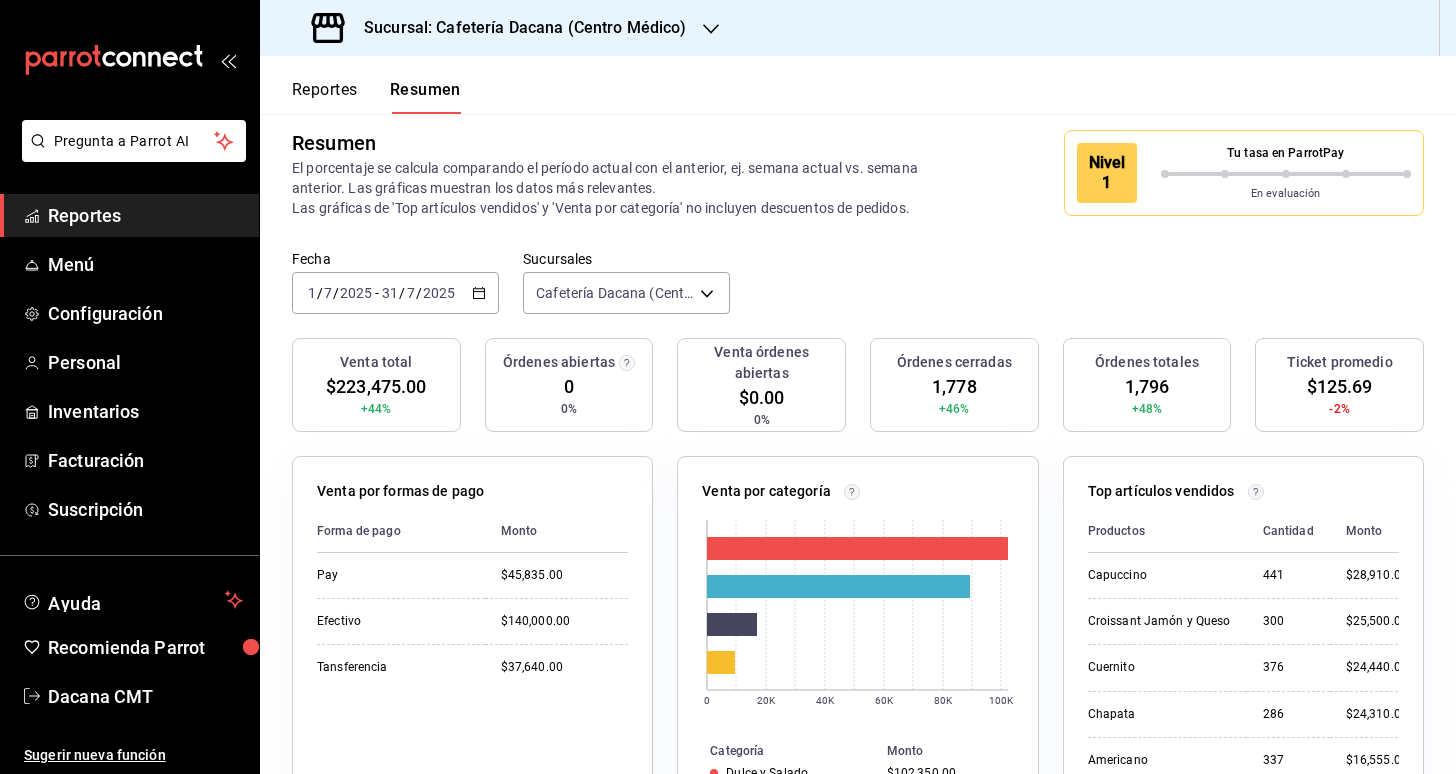 click on "2025-07-01 1 / 7 / 2025 - 2025-07-31 31 / 7 / 2025" at bounding box center (395, 293) 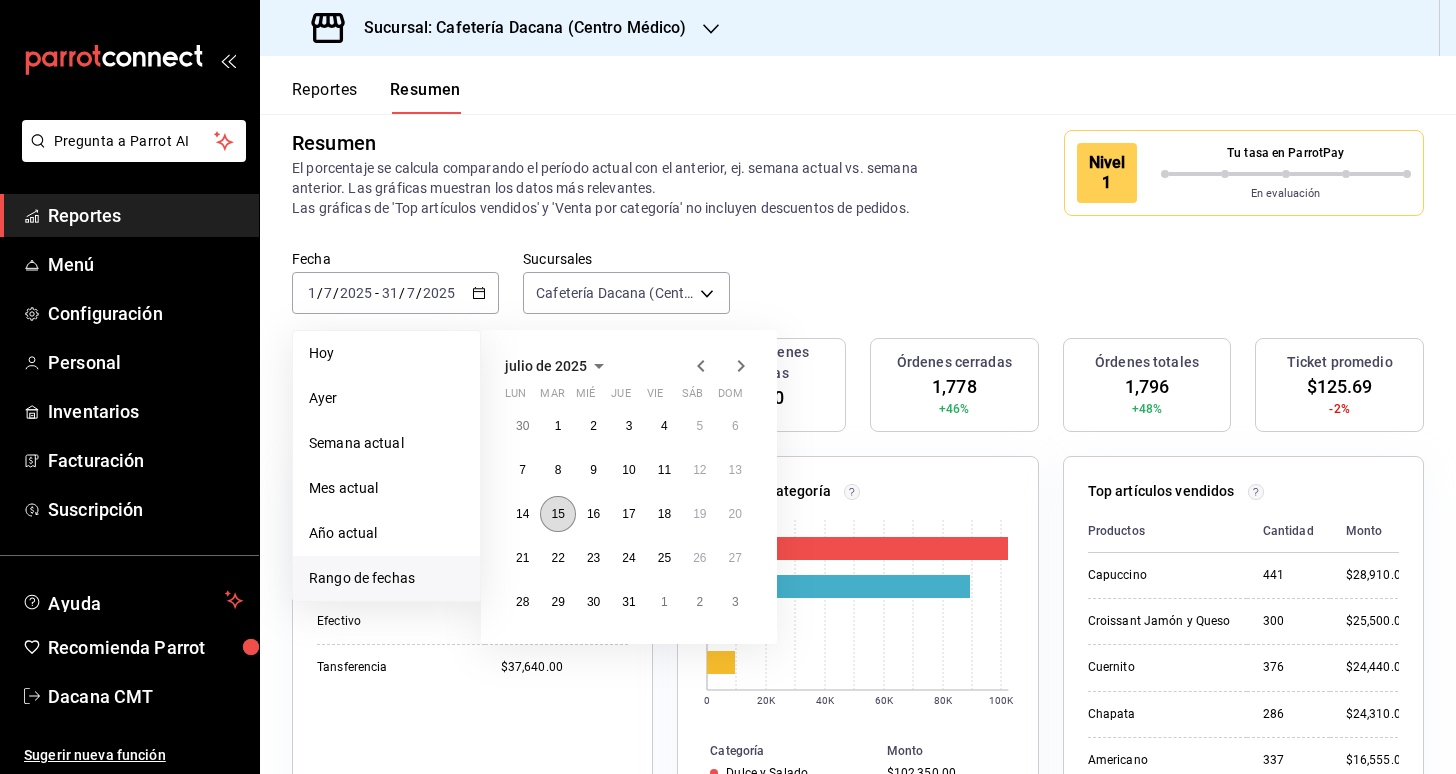click on "15" at bounding box center [557, 514] 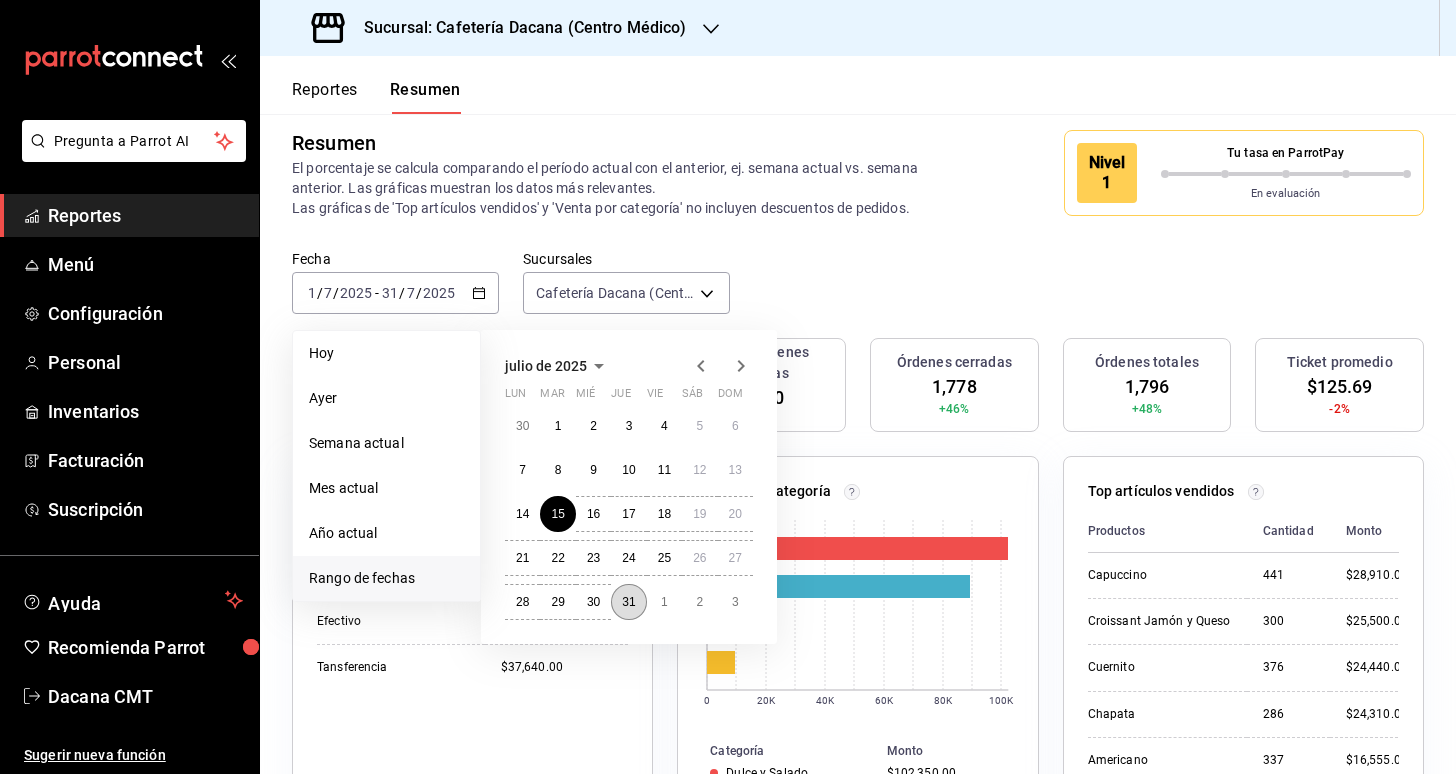 click on "31" at bounding box center (628, 602) 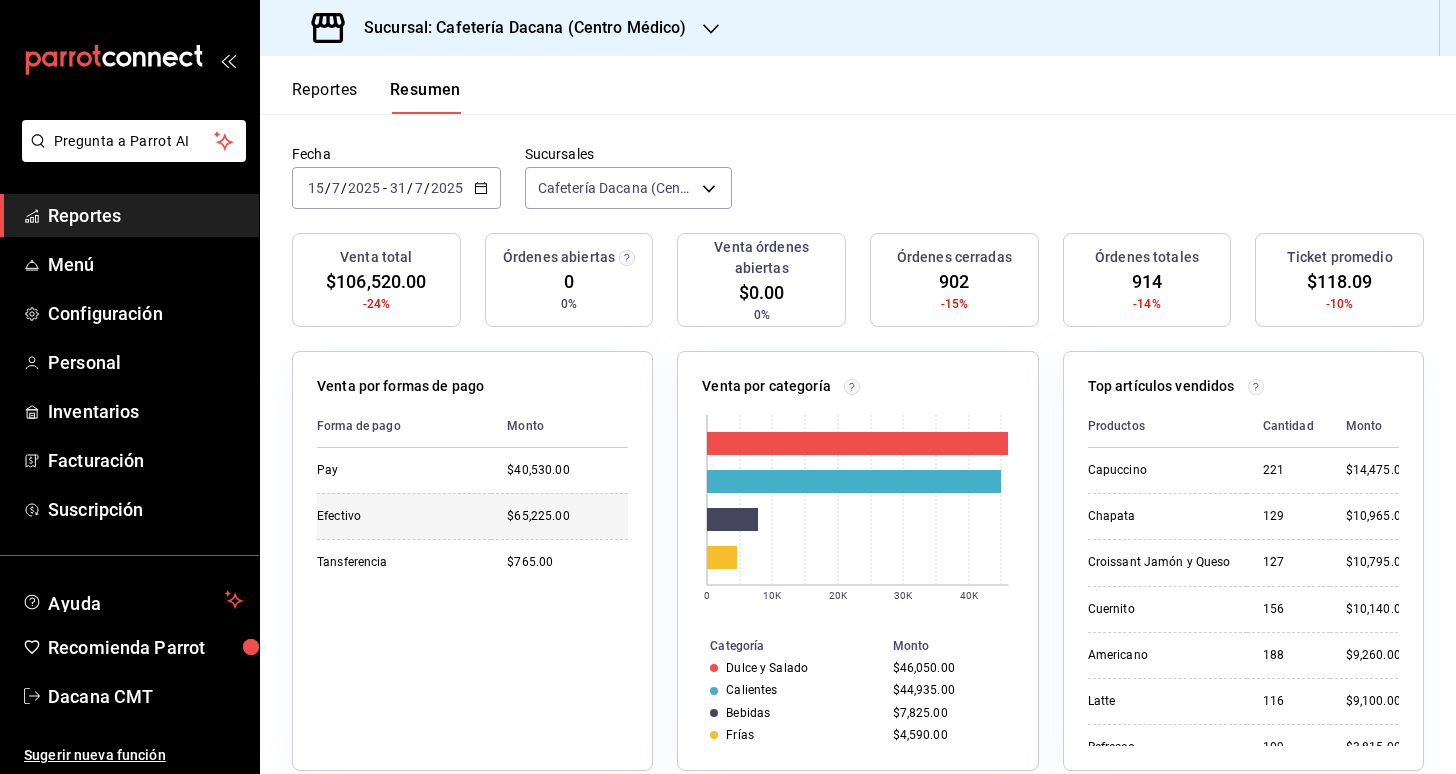 scroll, scrollTop: 124, scrollLeft: 0, axis: vertical 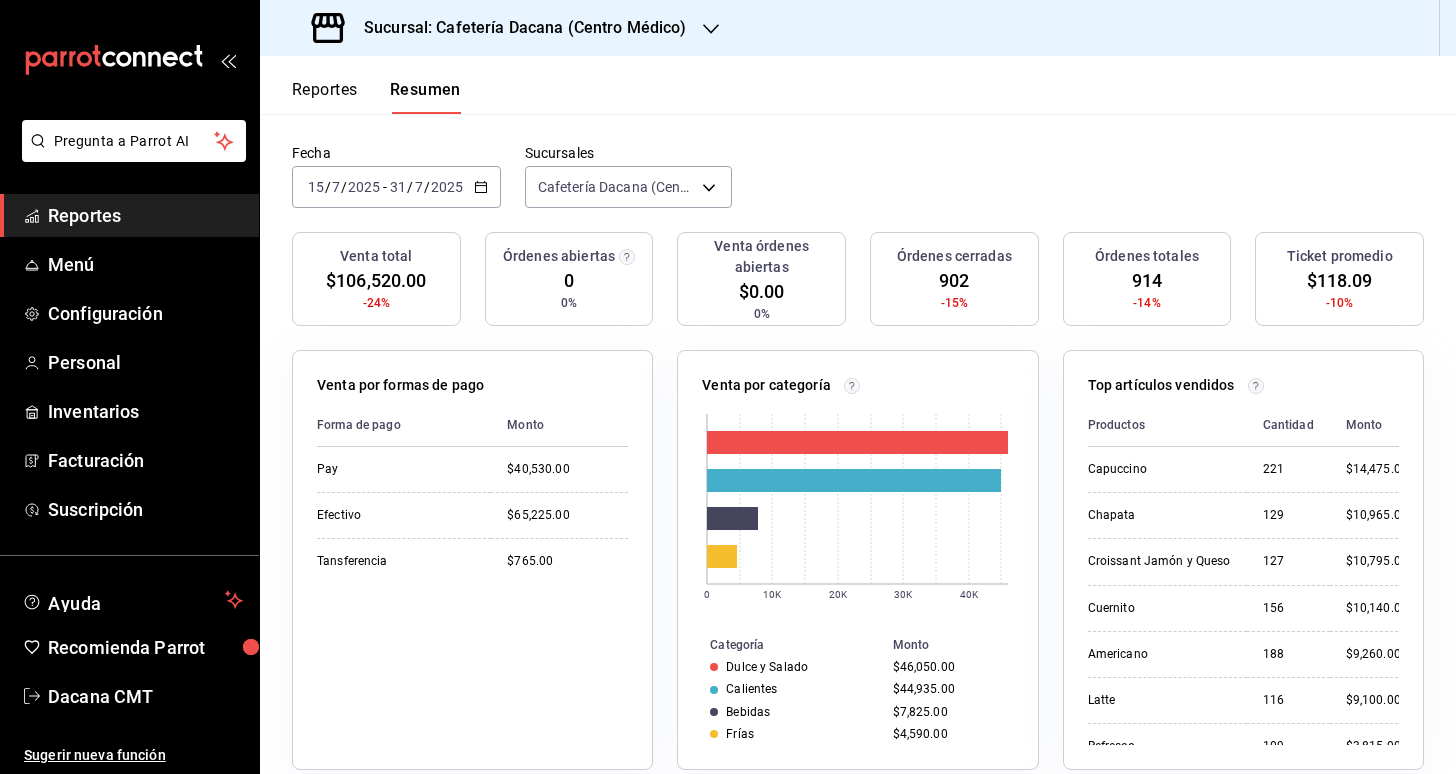 click on "Fecha 2025-07-15 15 / 7 / 2025 - 2025-07-31 31 / 7 / 2025" at bounding box center (396, 176) 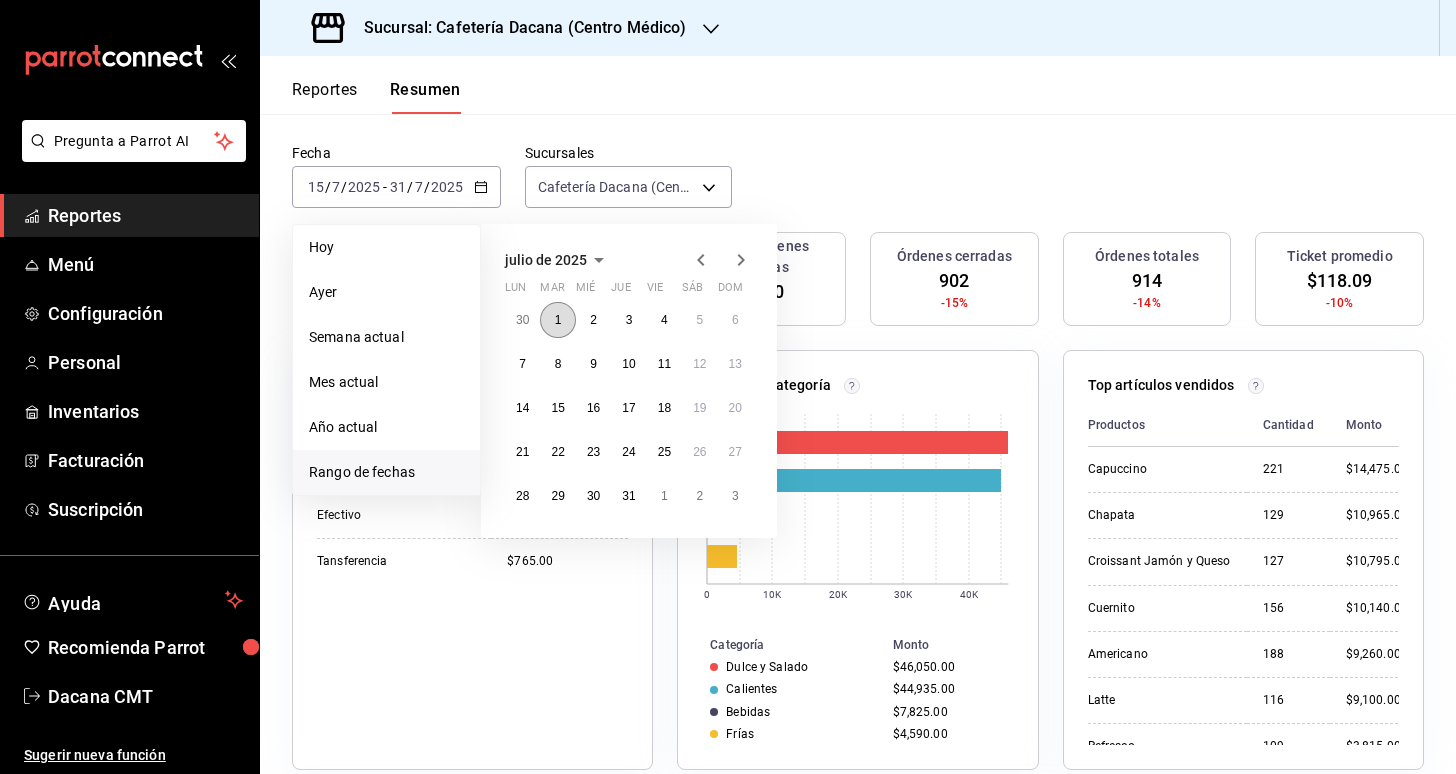 click on "1" at bounding box center (557, 320) 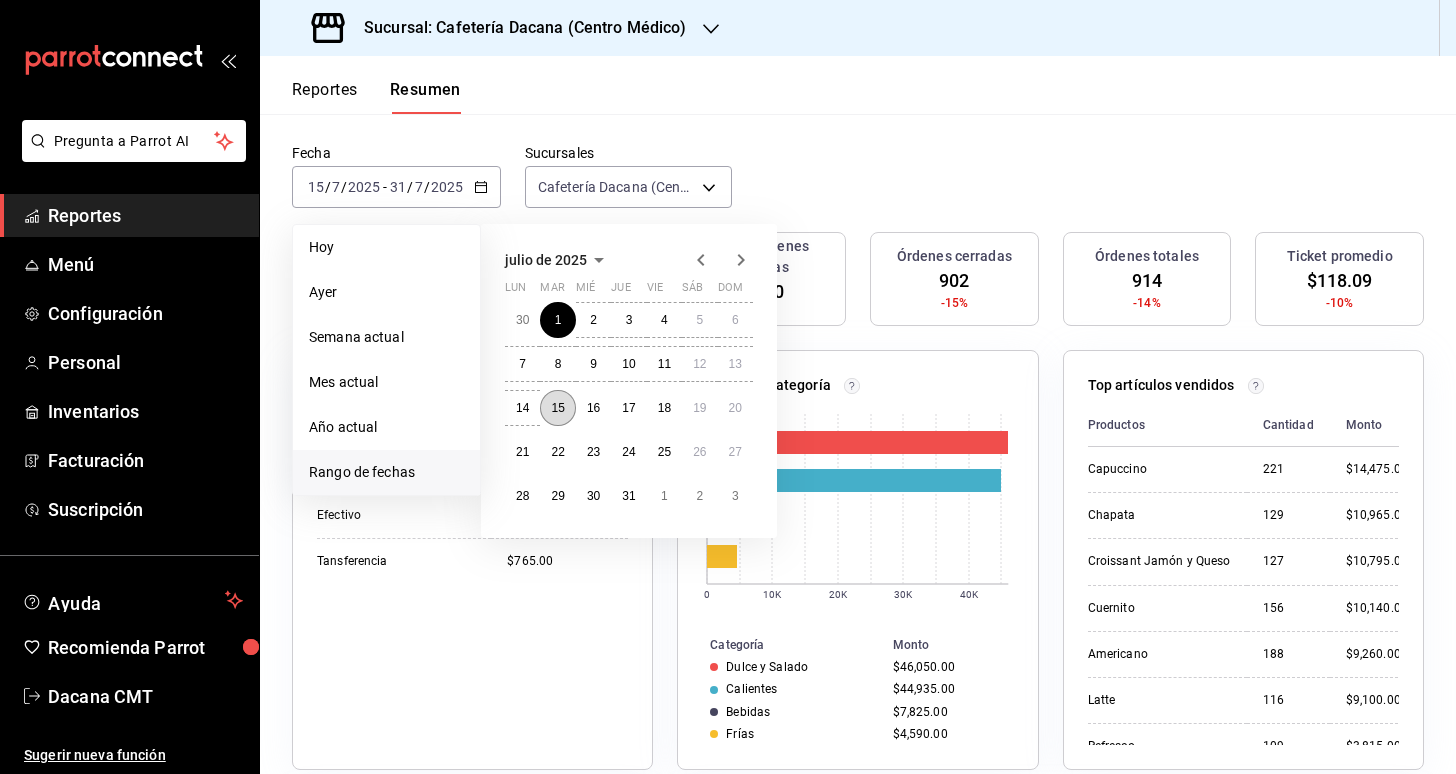 click on "15" at bounding box center [557, 408] 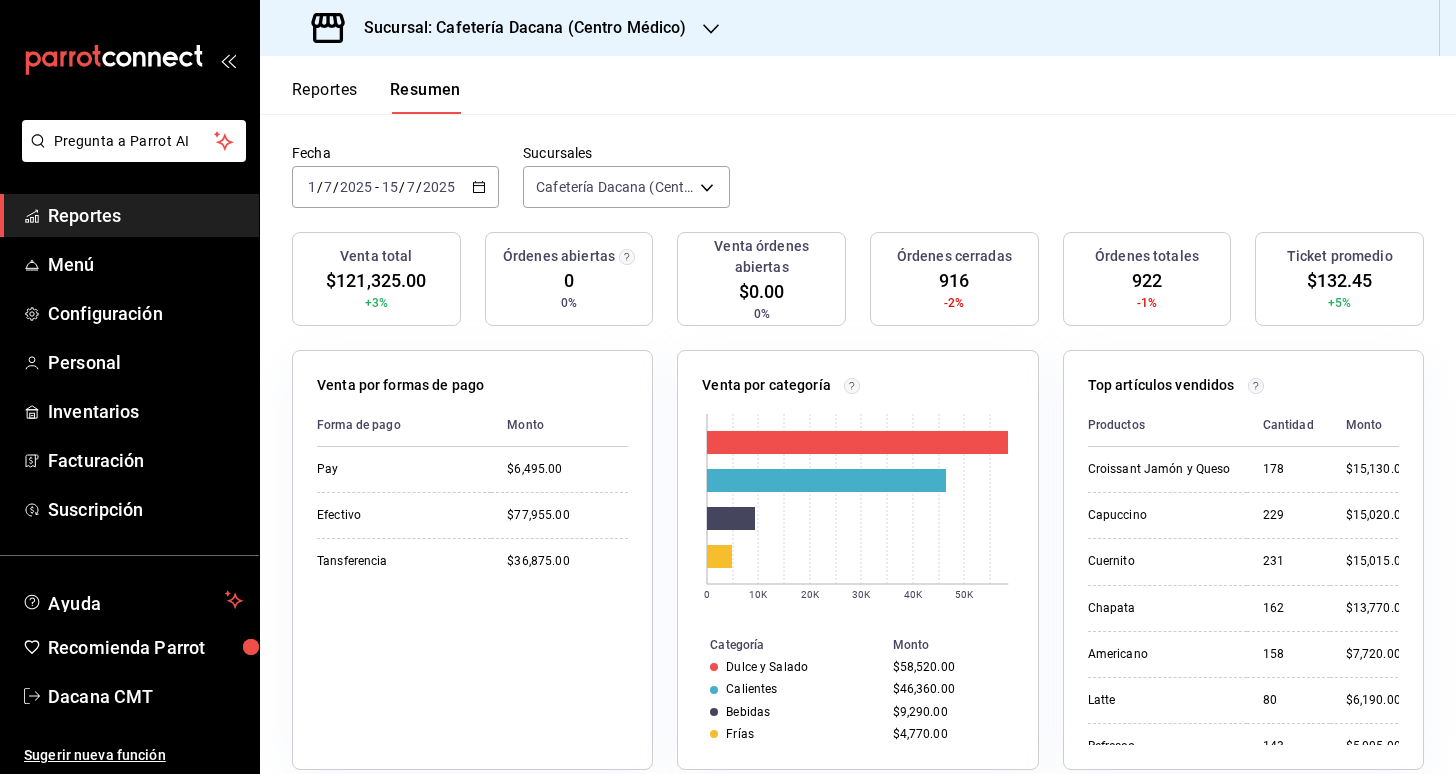 click 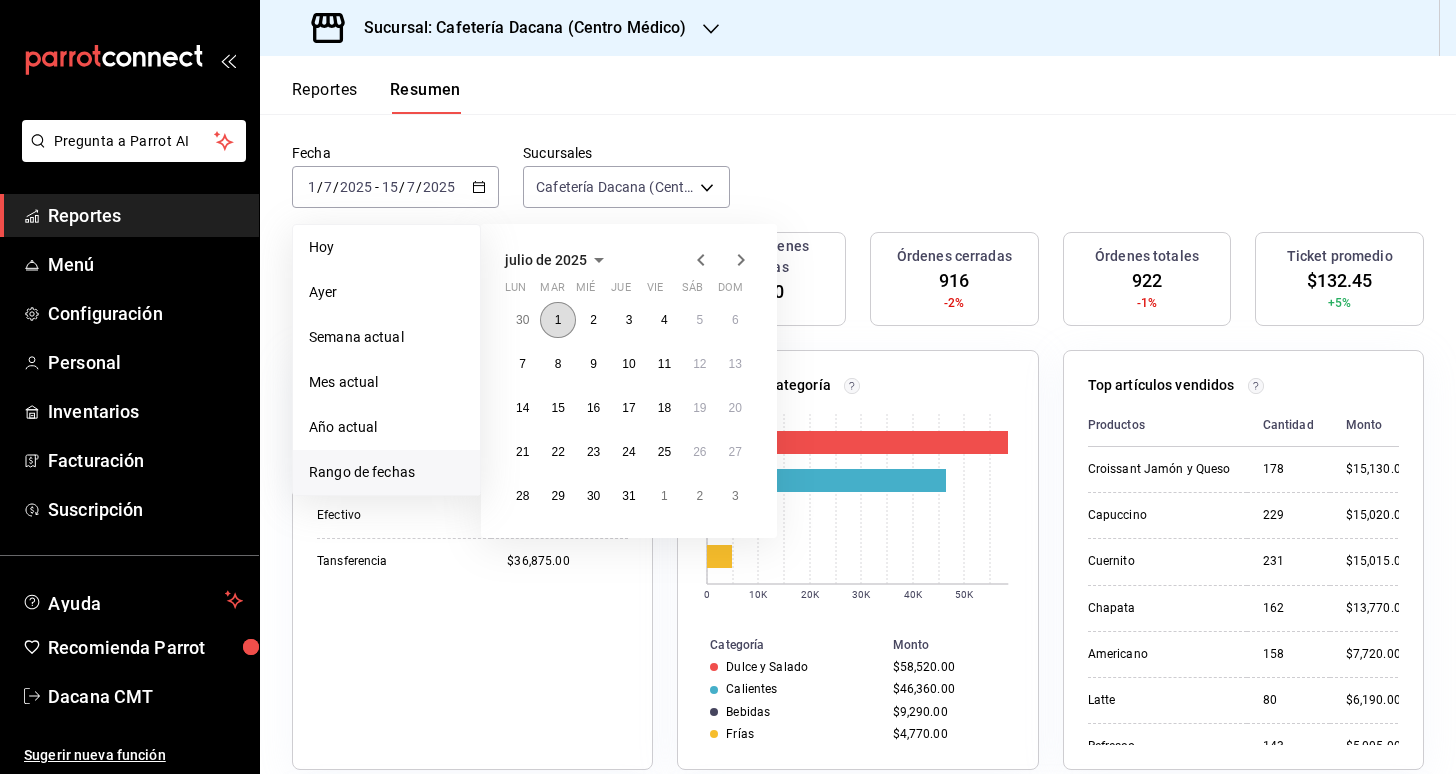 click on "1" at bounding box center [557, 320] 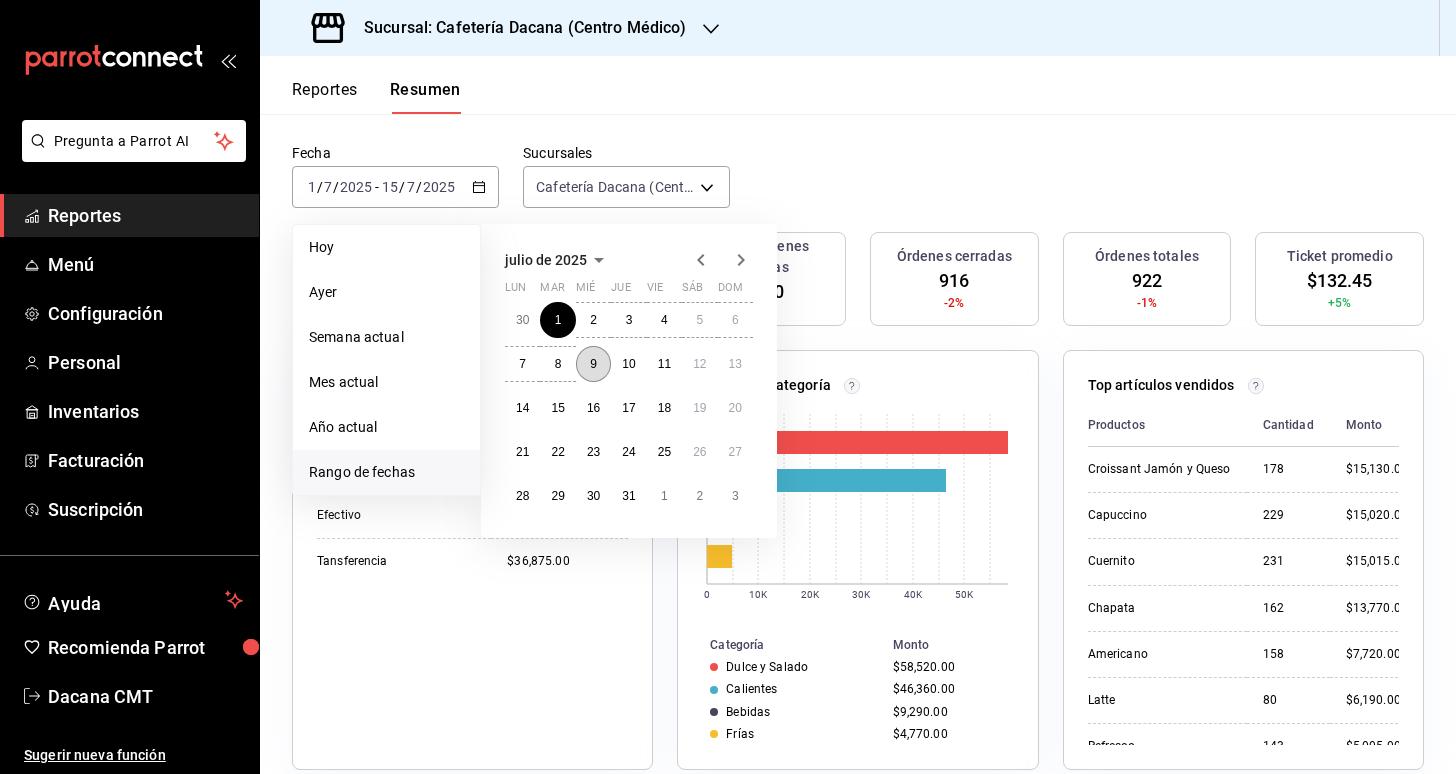click on "9" at bounding box center [593, 364] 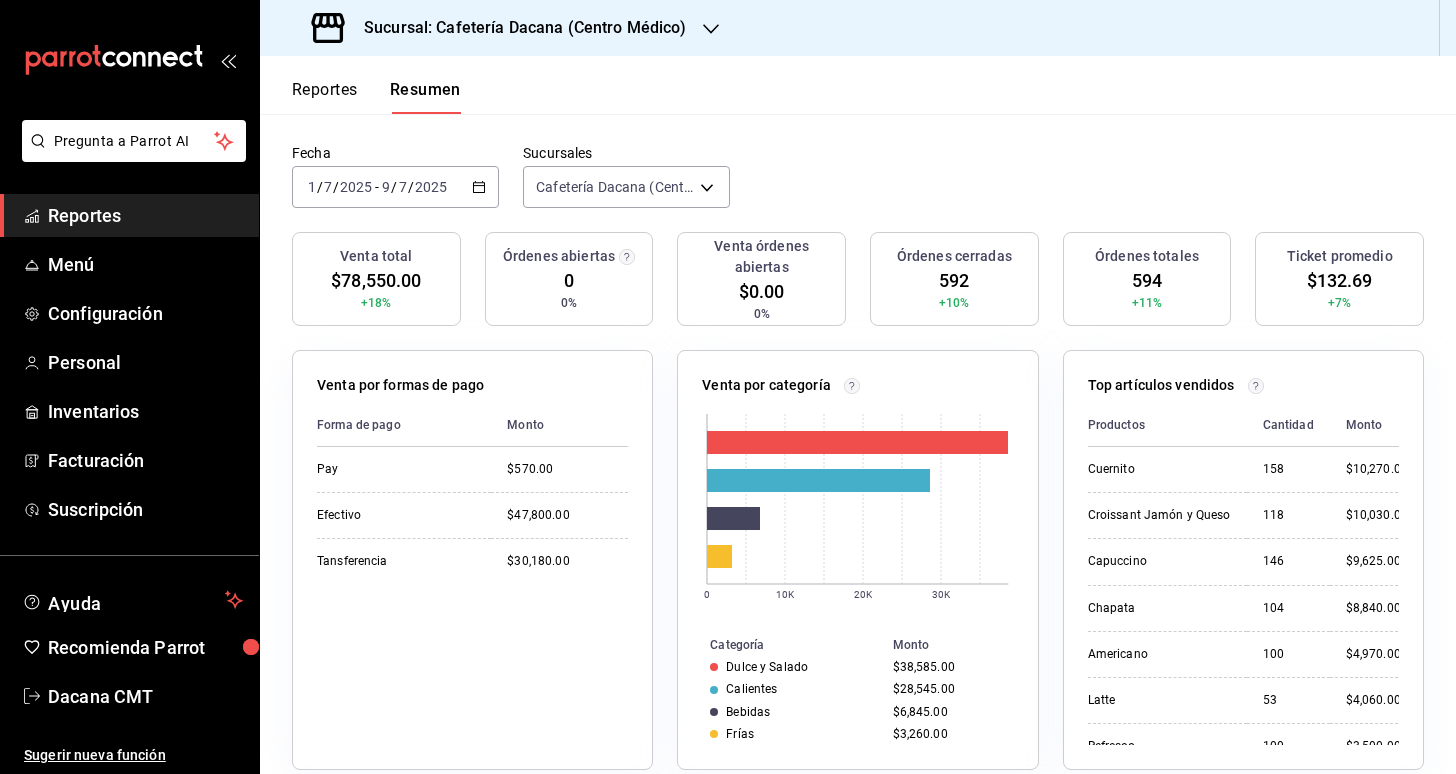 click 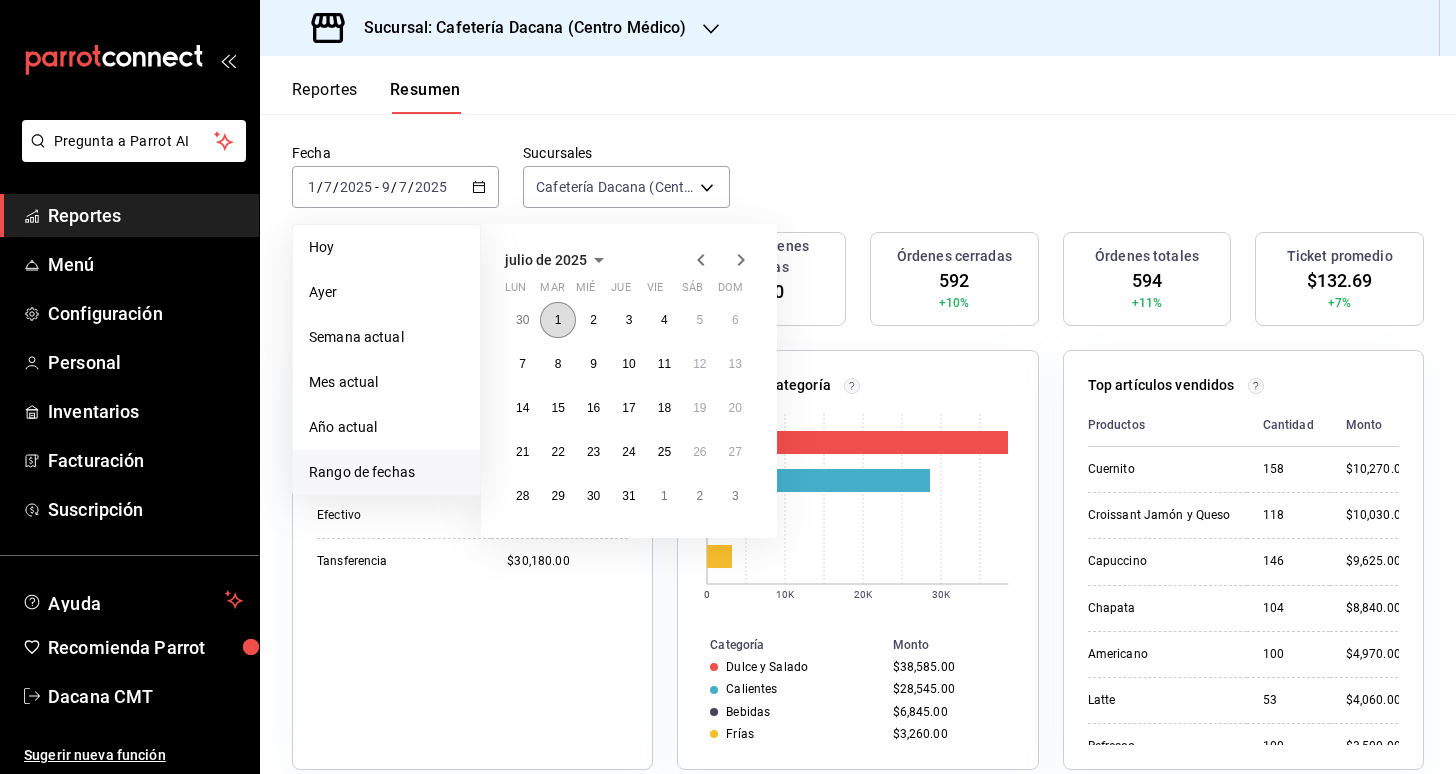 click on "1" at bounding box center (557, 320) 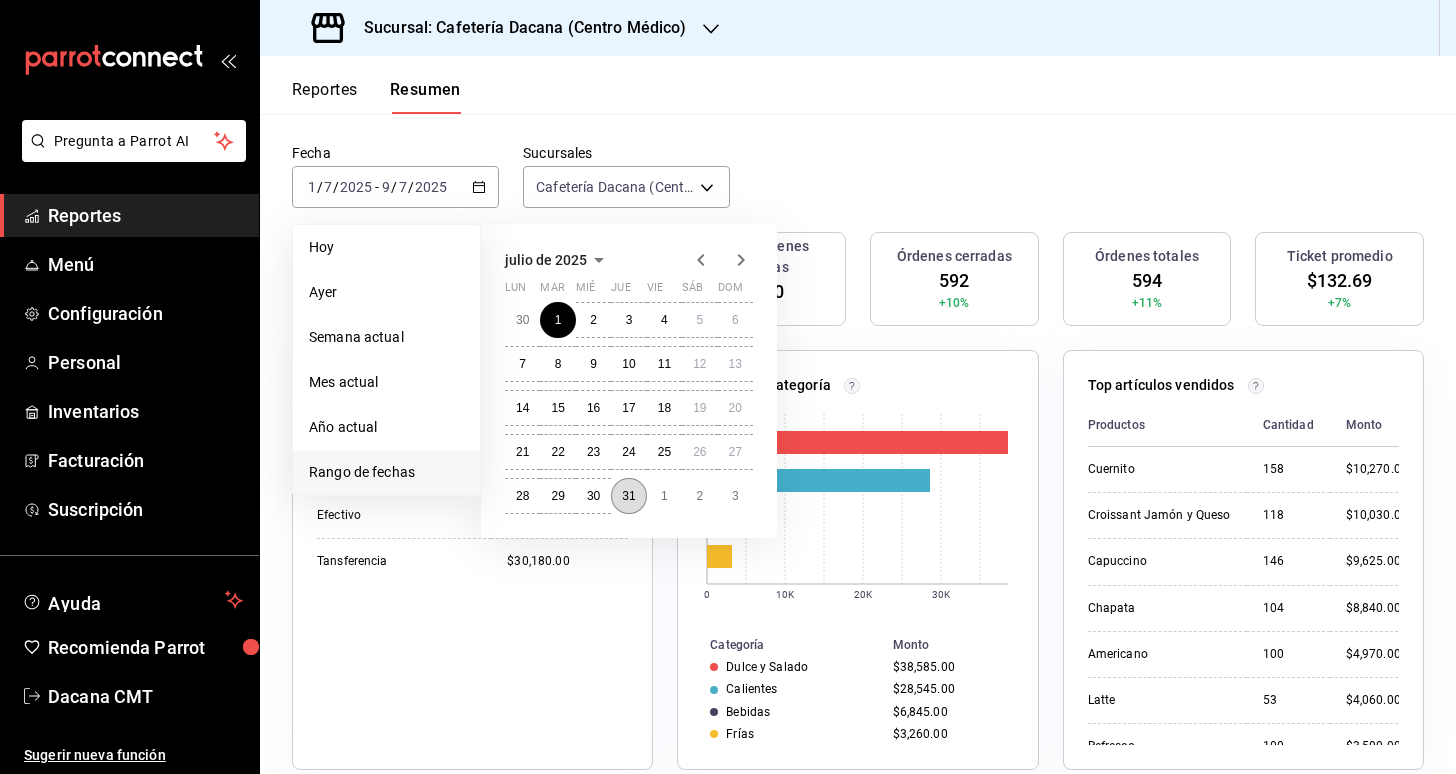 click on "31" at bounding box center (628, 496) 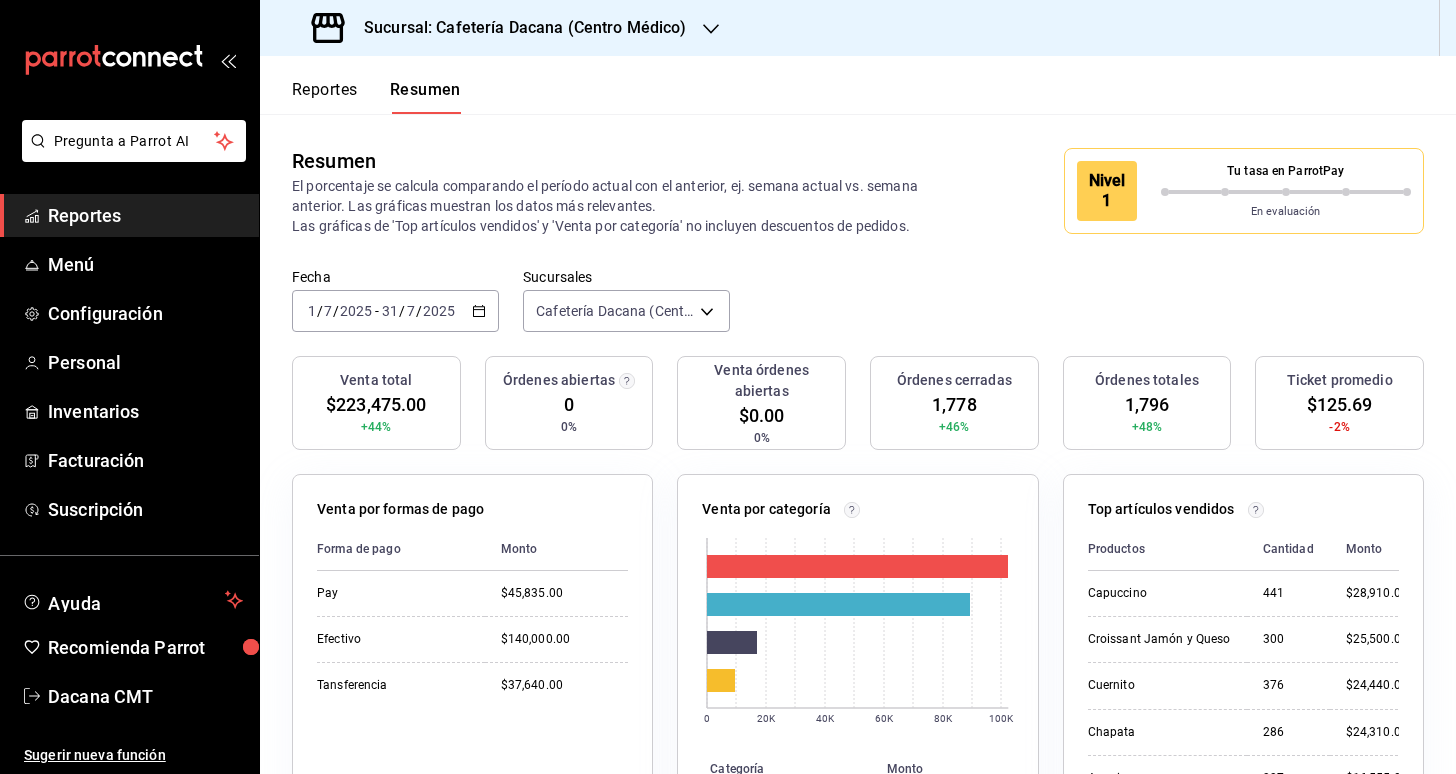 scroll, scrollTop: 0, scrollLeft: 0, axis: both 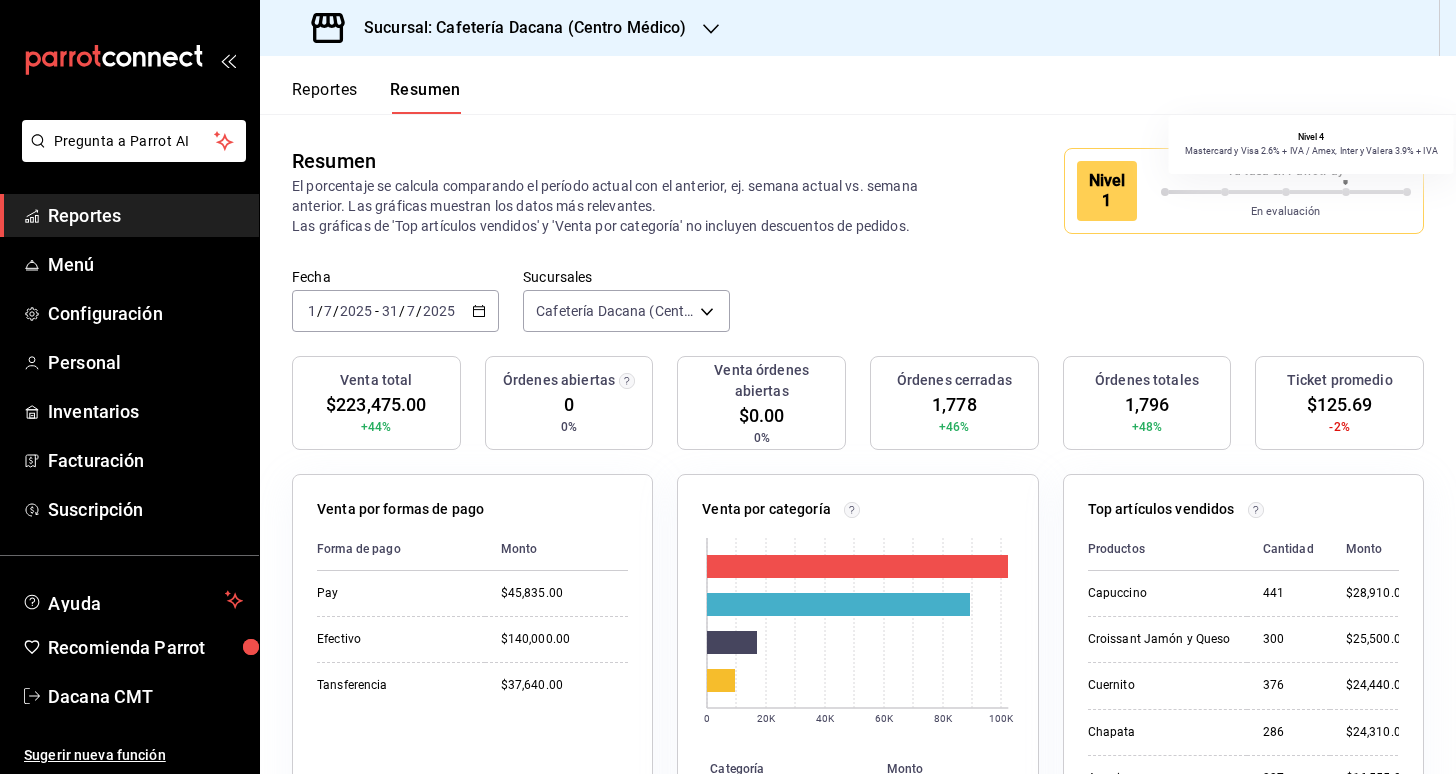 click at bounding box center [1316, 192] 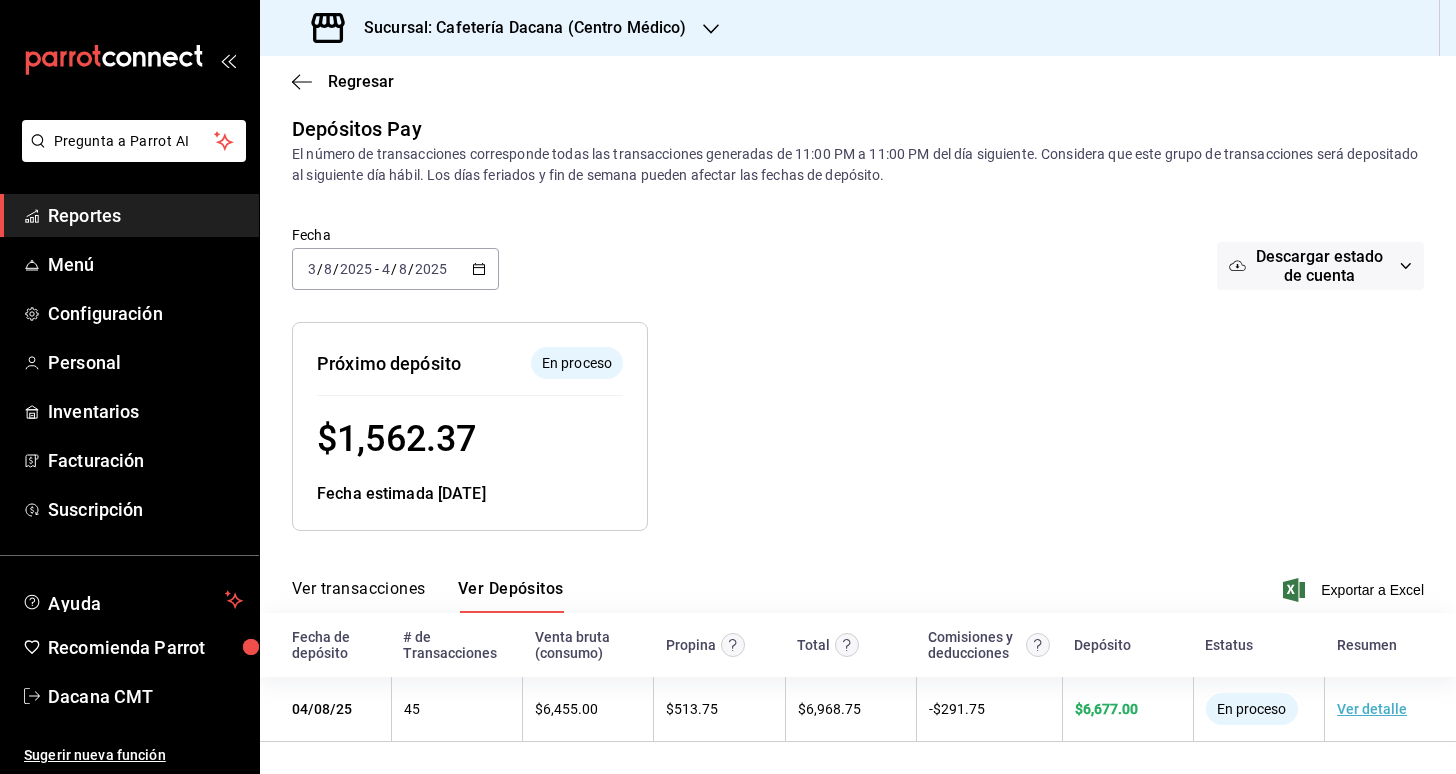 scroll, scrollTop: 9, scrollLeft: 0, axis: vertical 